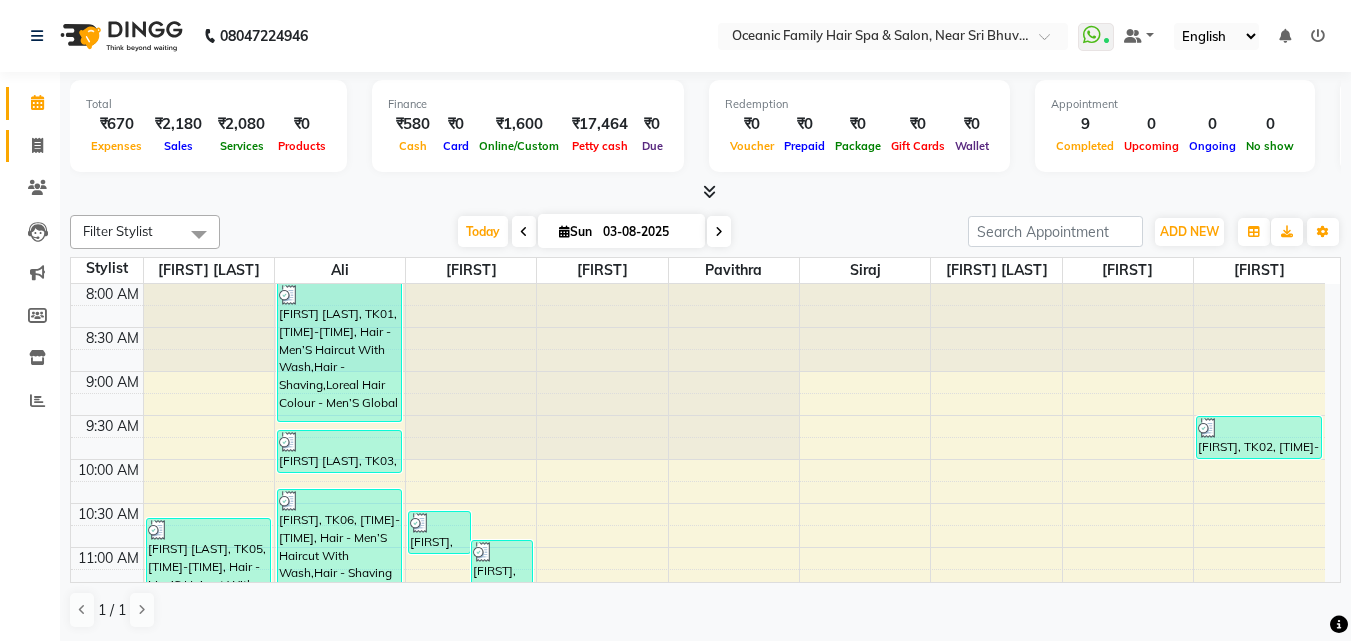 scroll, scrollTop: 0, scrollLeft: 0, axis: both 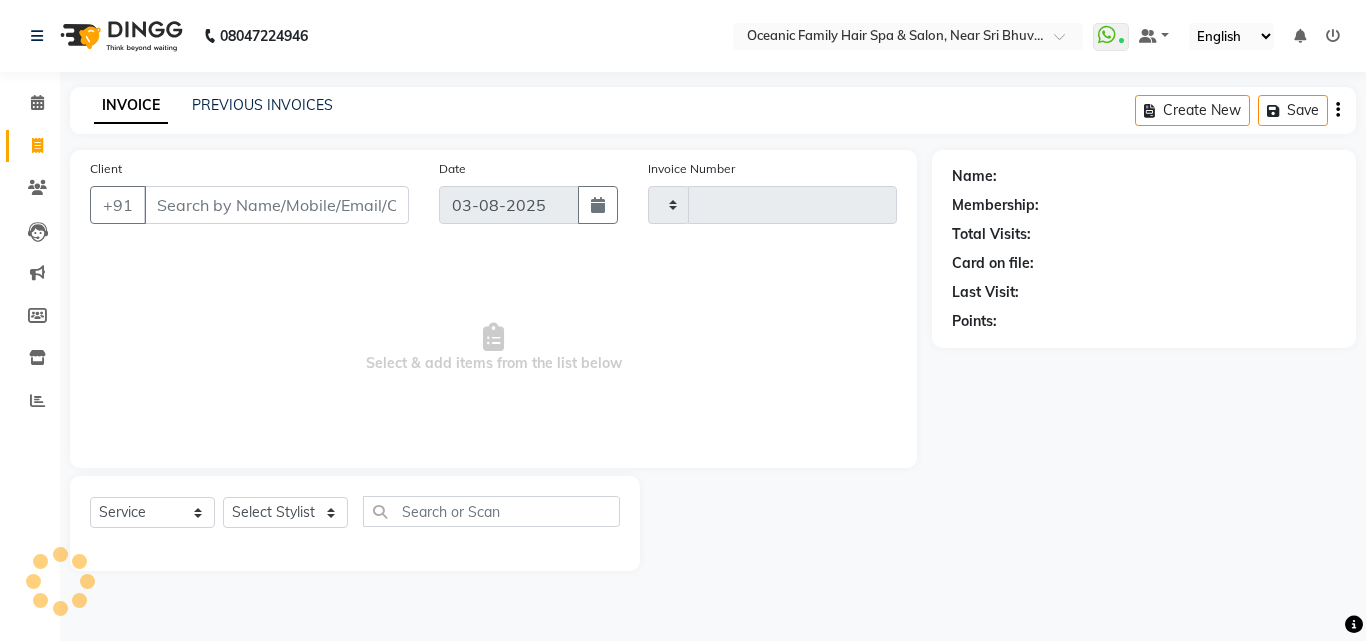 type on "2518" 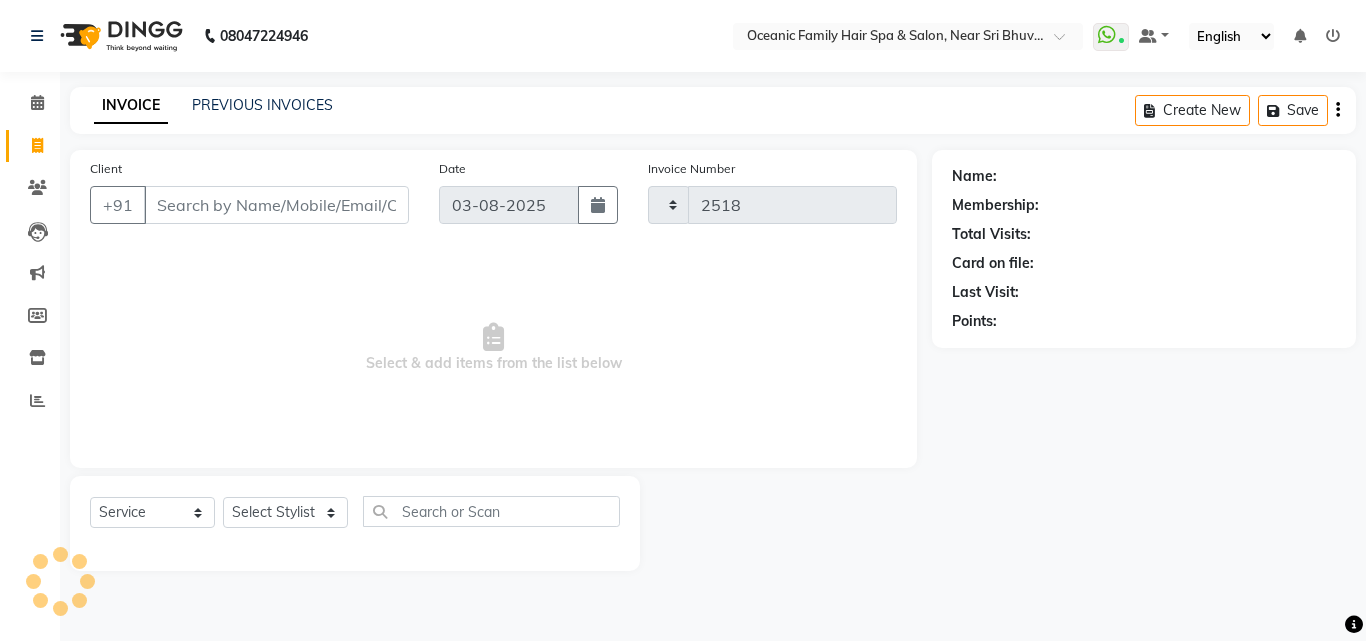 select on "4366" 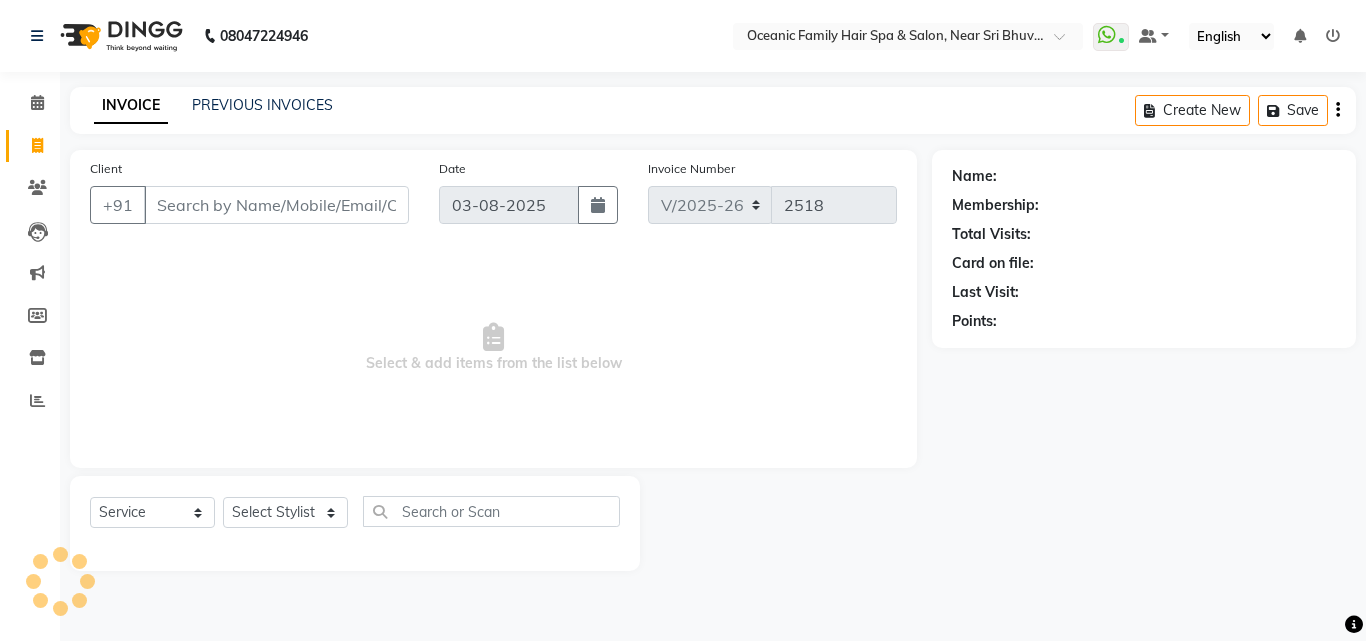 click on "Client" at bounding box center [276, 205] 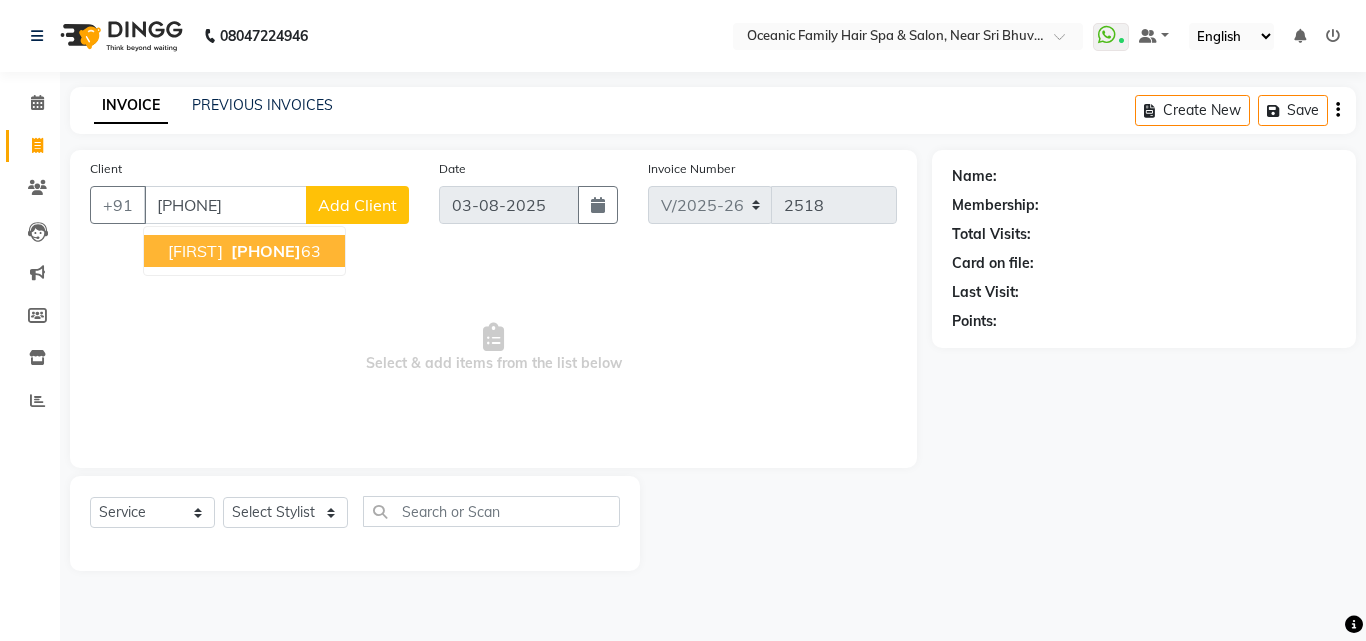 click on "[PHONE]" at bounding box center (266, 251) 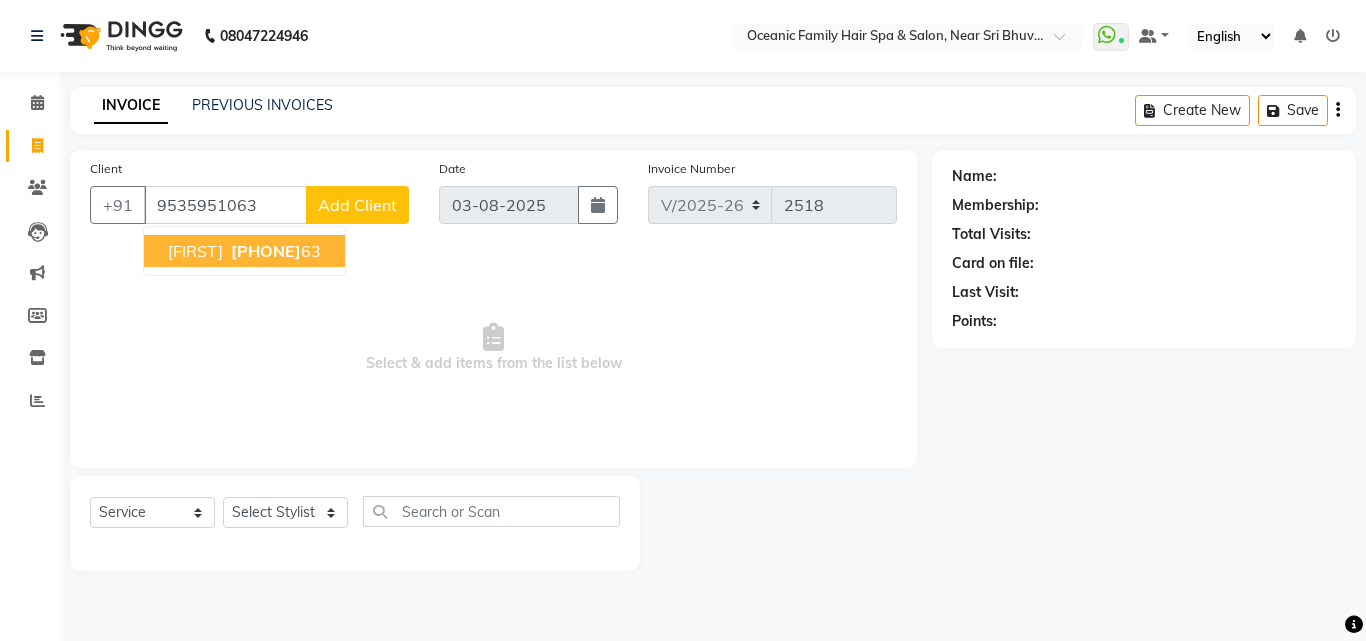 type on "9535951063" 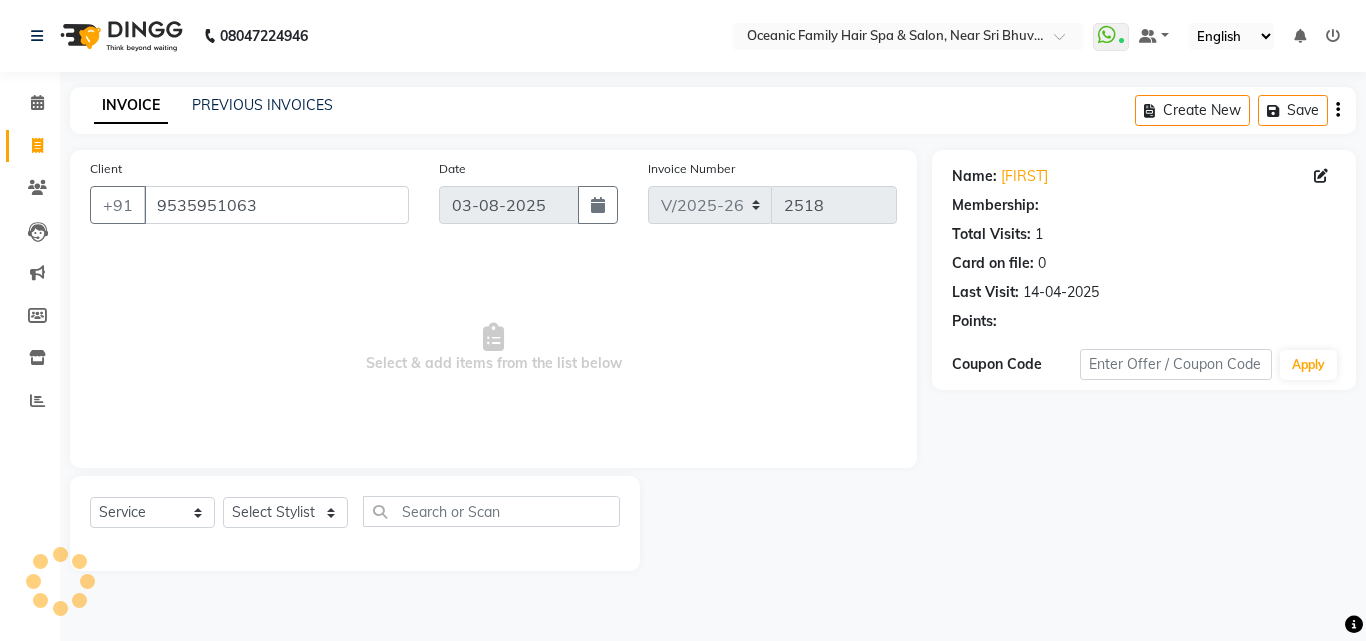 select on "1: Object" 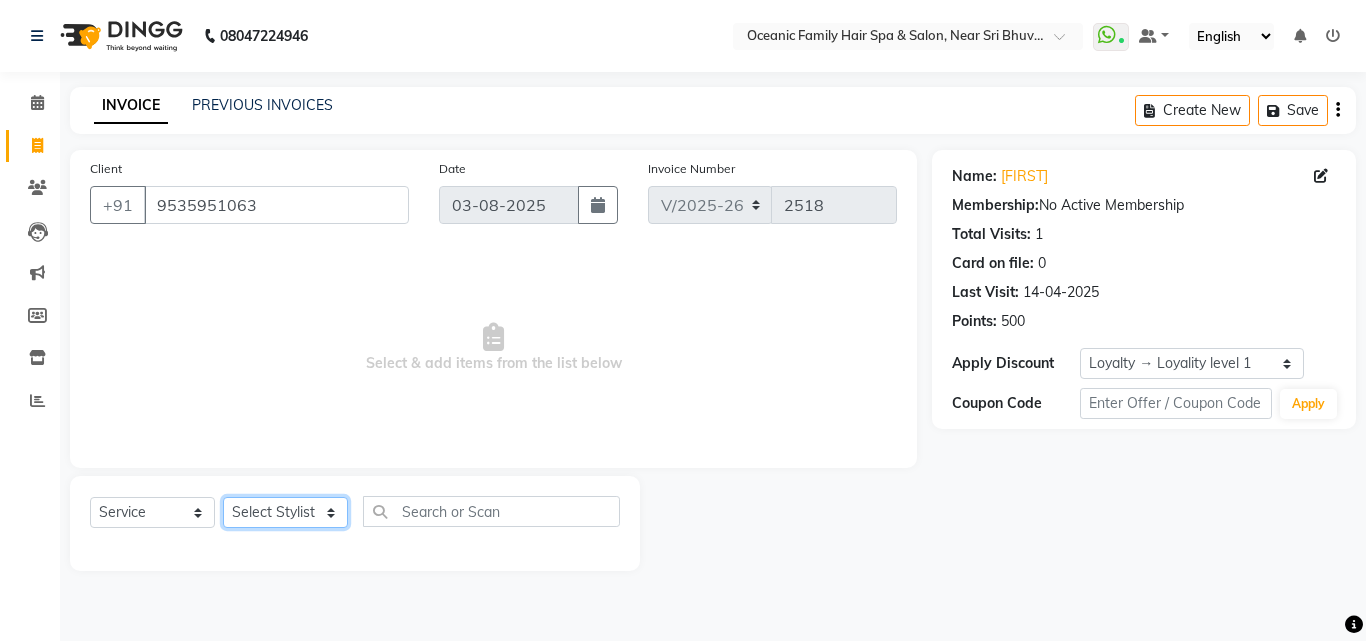 click on "Select Stylist [FIRST] [LAST] [FIRST] [LAST] [FIRST] [LAST] [FIRST] [LAST] [FIRST] [LAST] [FIRST] [LAST] [FIRST] [LAST]" 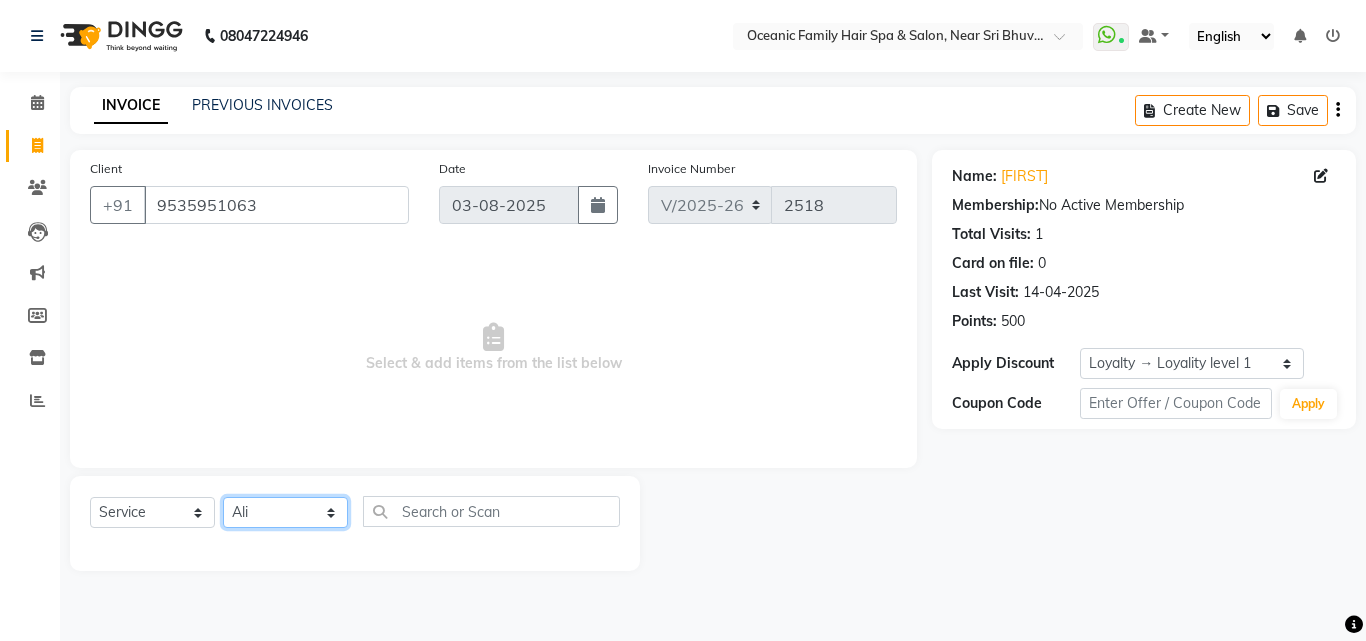 click on "Select Stylist [FIRST] [LAST] [FIRST] [LAST] [FIRST] [LAST] [FIRST] [LAST] [FIRST] [LAST] [FIRST] [LAST] [FIRST] [LAST]" 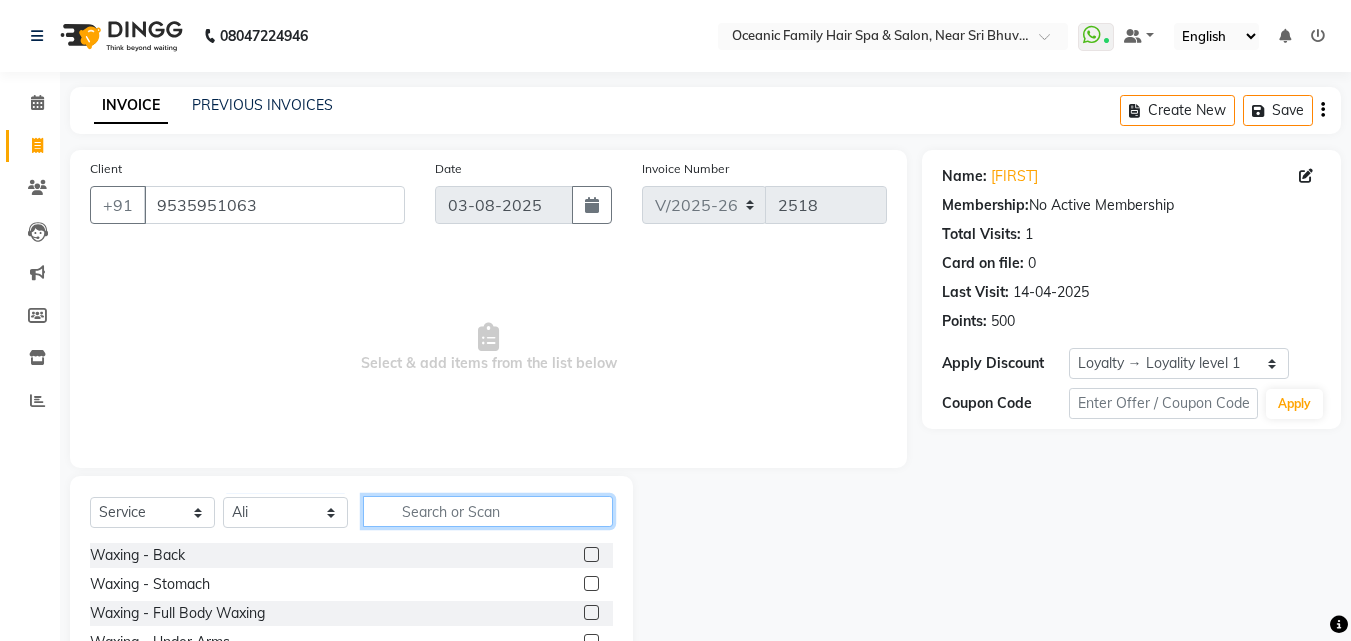 click 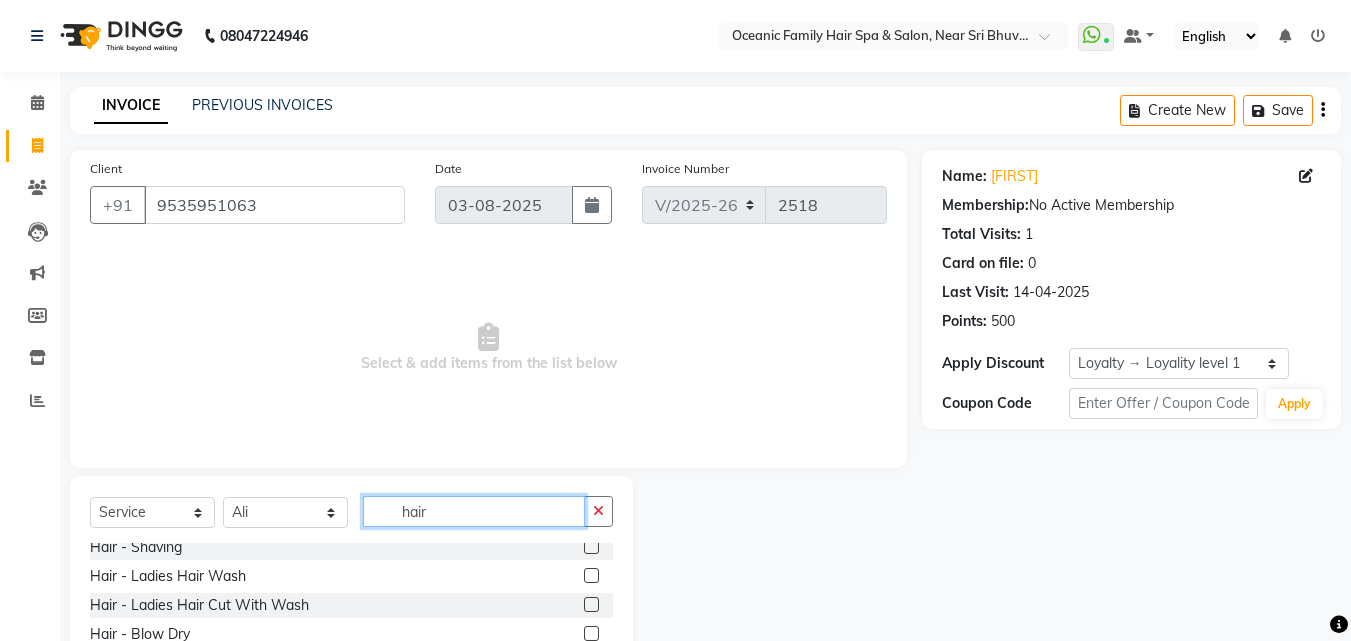 scroll, scrollTop: 100, scrollLeft: 0, axis: vertical 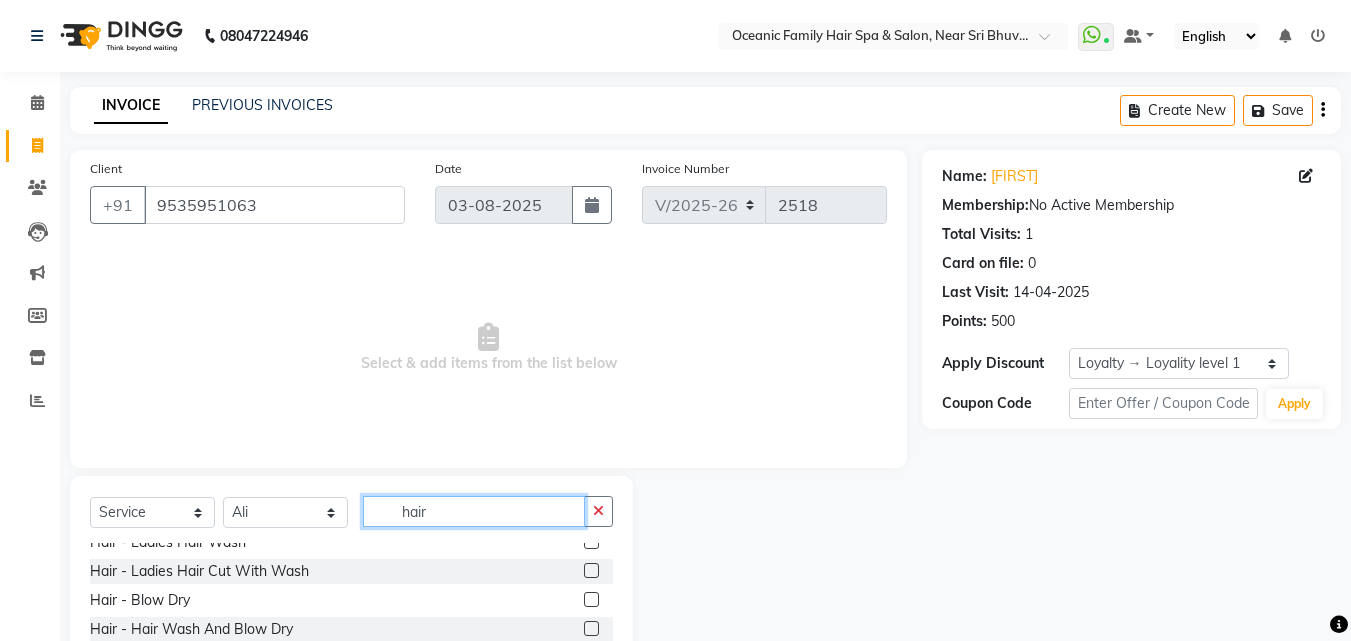 type on "hair" 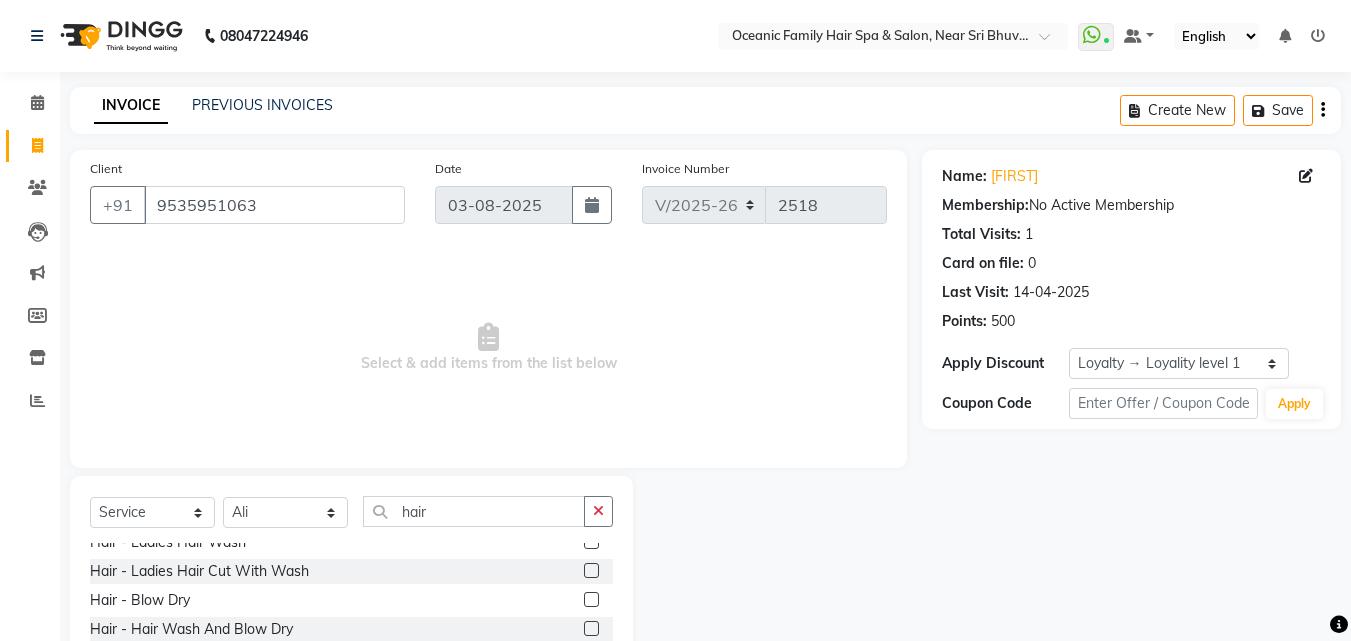 click 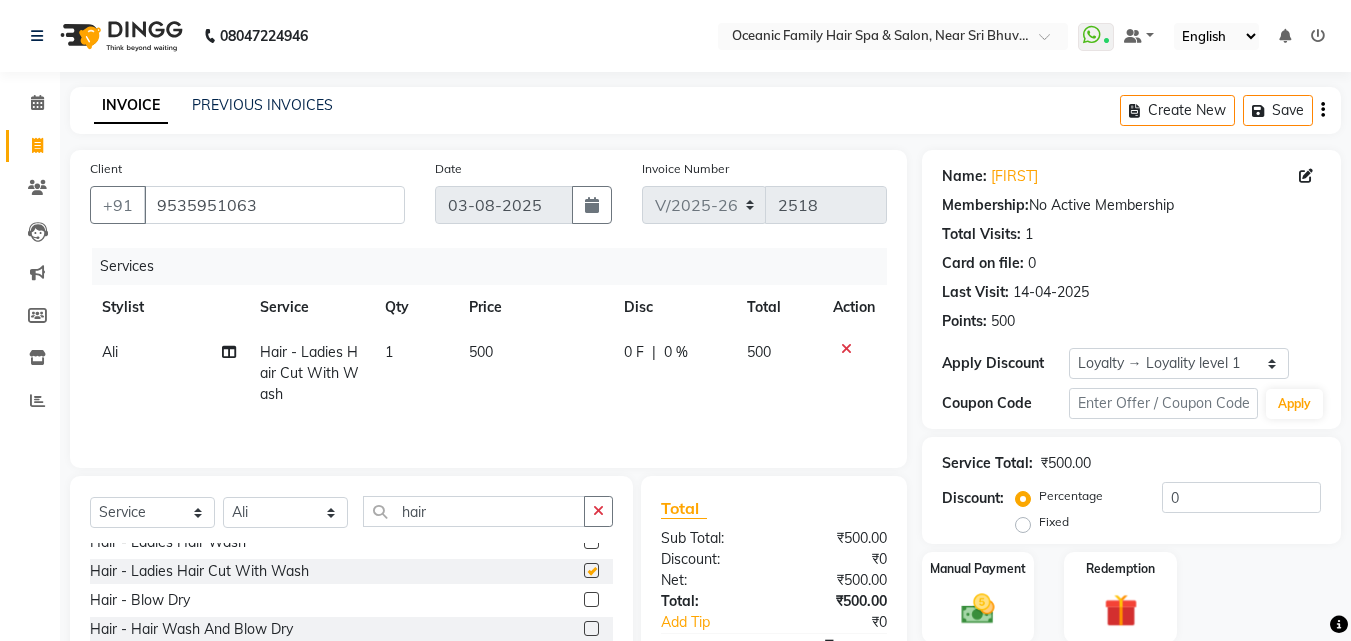 checkbox on "false" 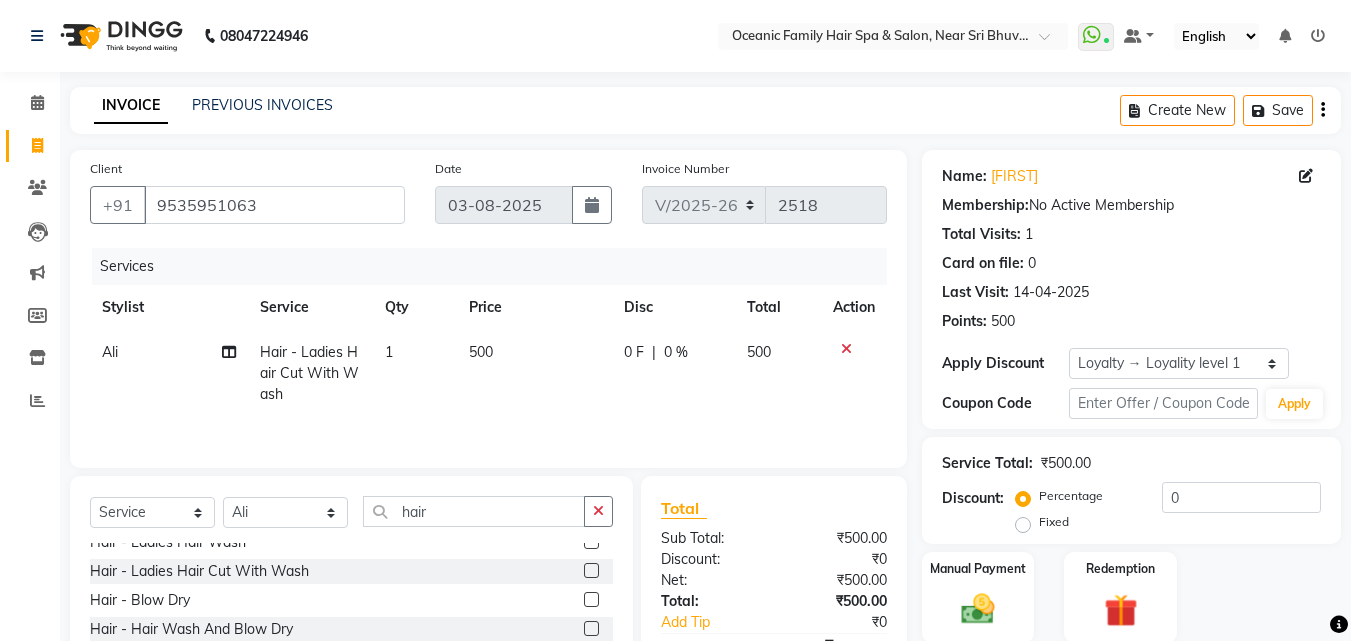 click on "500" 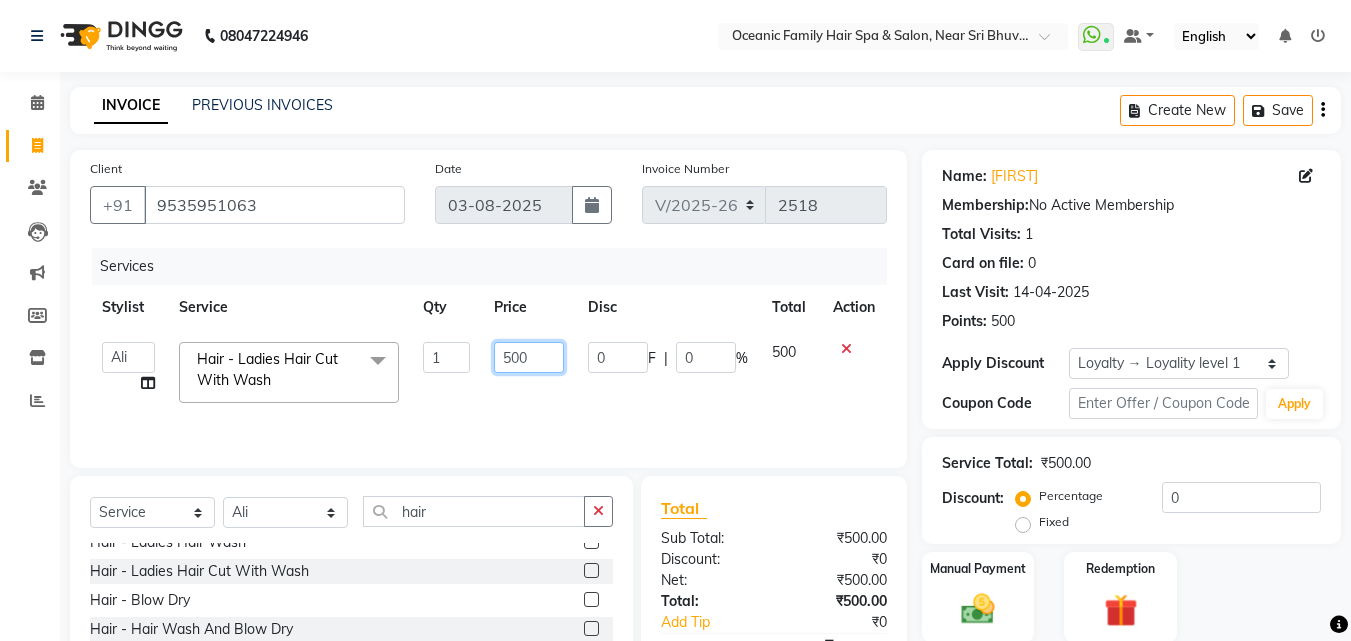 click on "500" 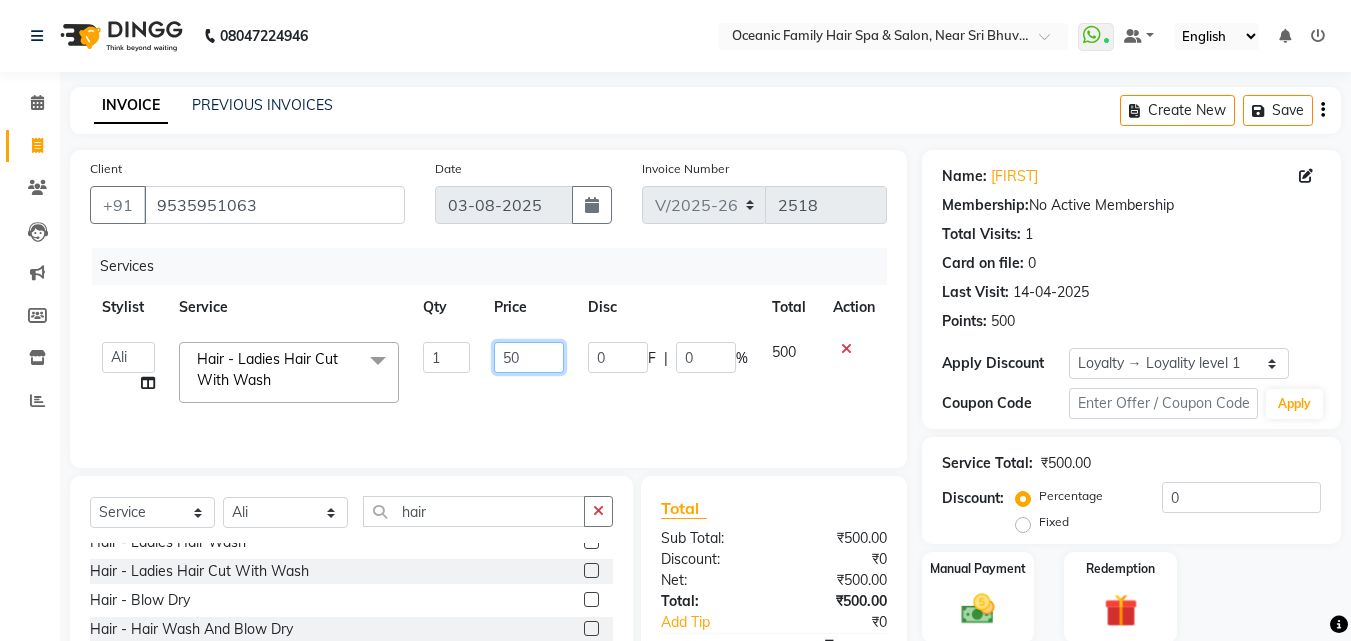 type on "5" 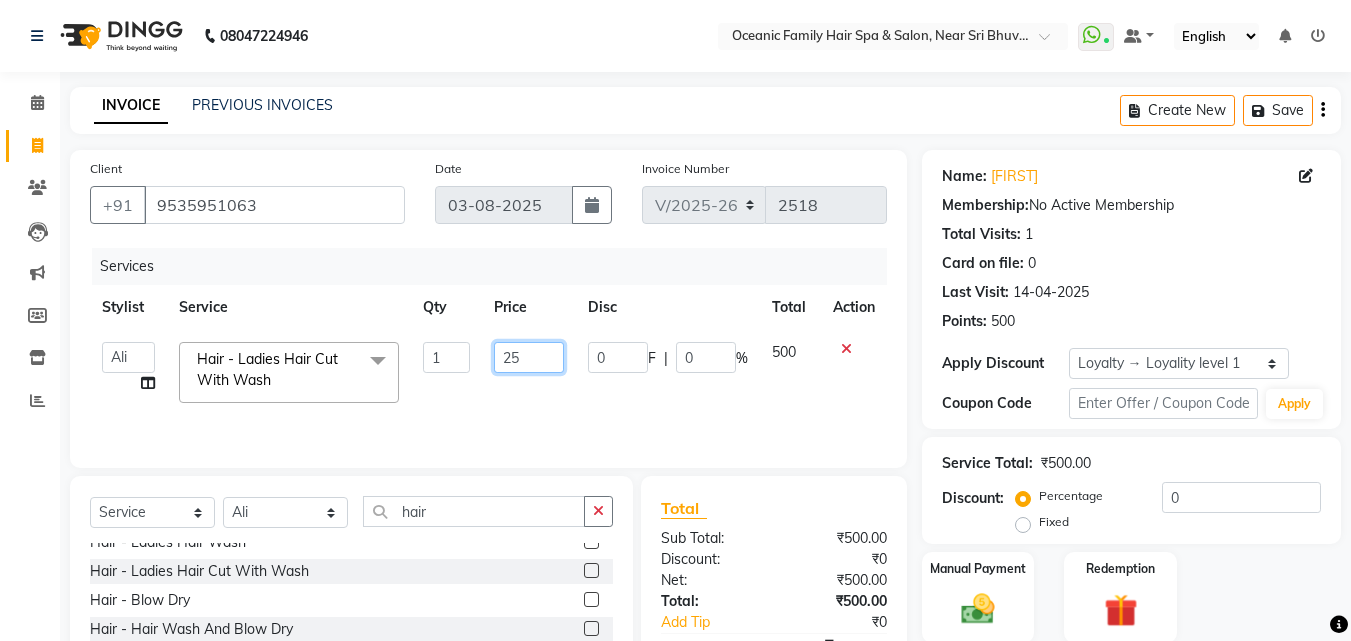 type on "250" 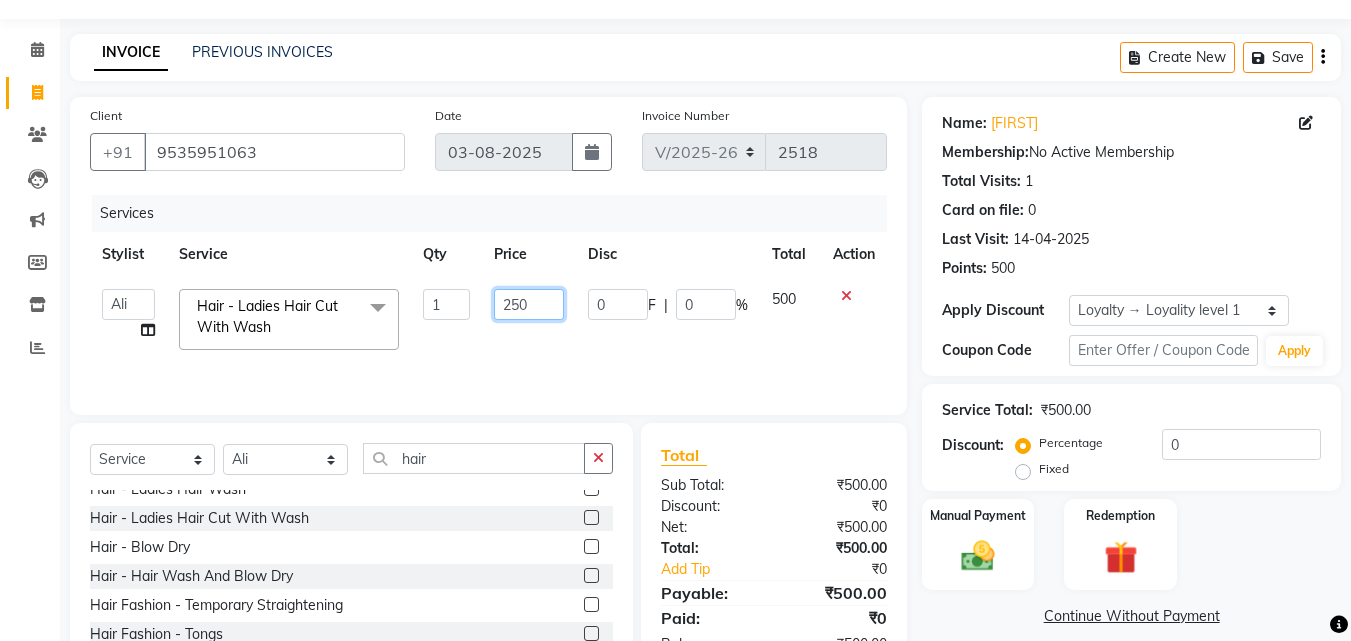 scroll, scrollTop: 160, scrollLeft: 0, axis: vertical 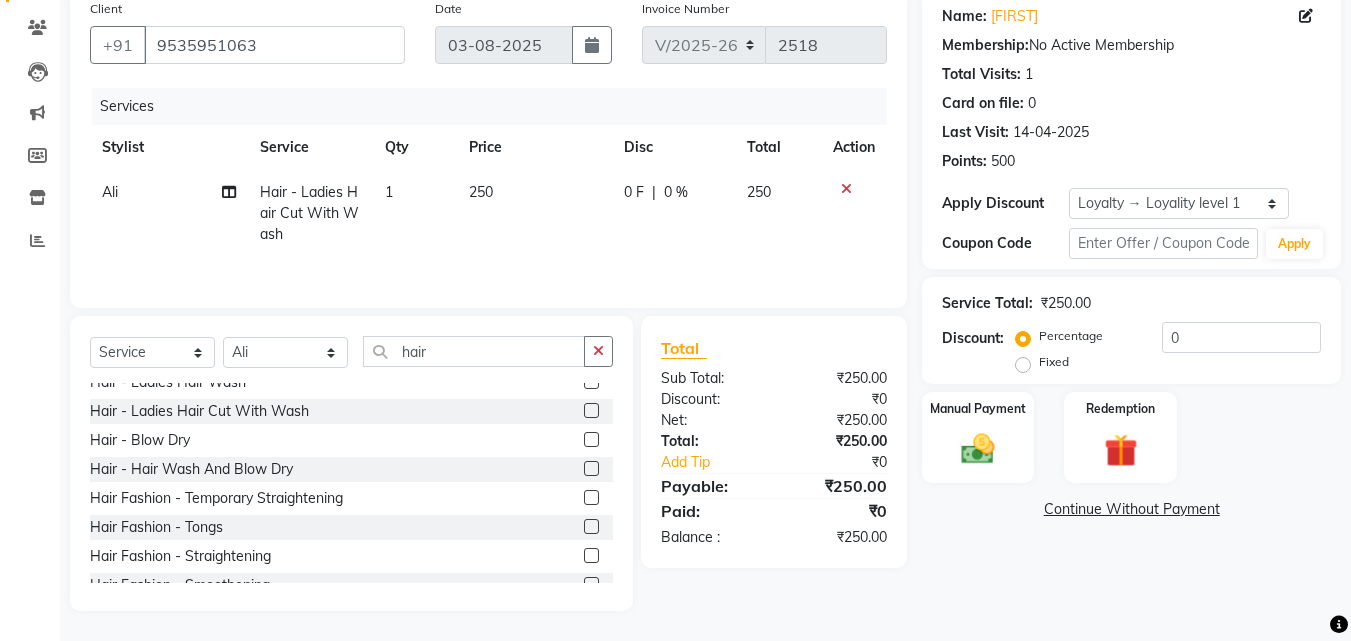 drag, startPoint x: 1326, startPoint y: 501, endPoint x: 1309, endPoint y: 516, distance: 22.671568 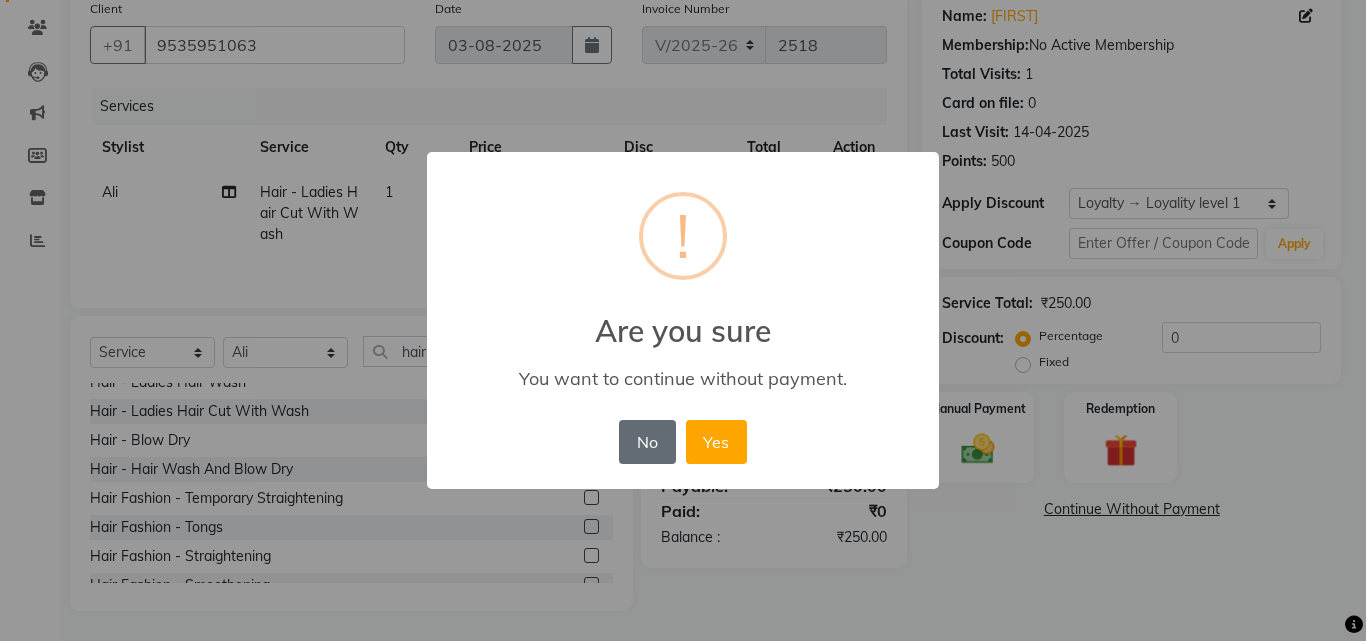 click on "No" at bounding box center (647, 442) 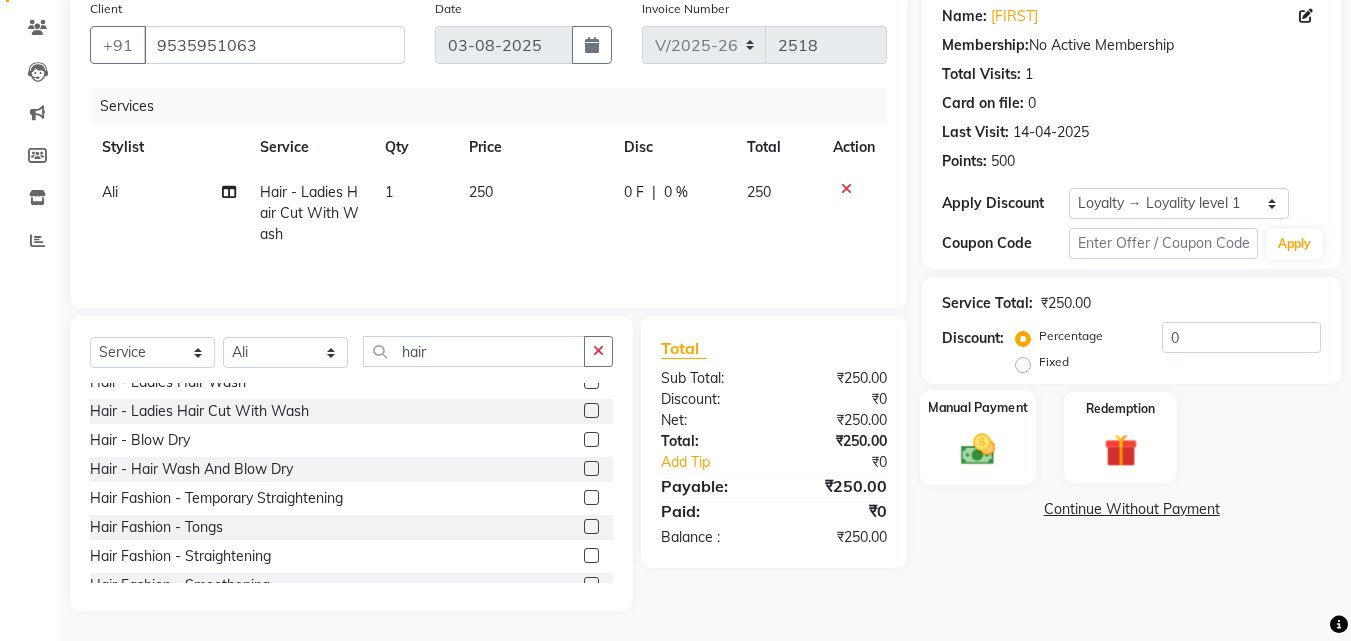 click 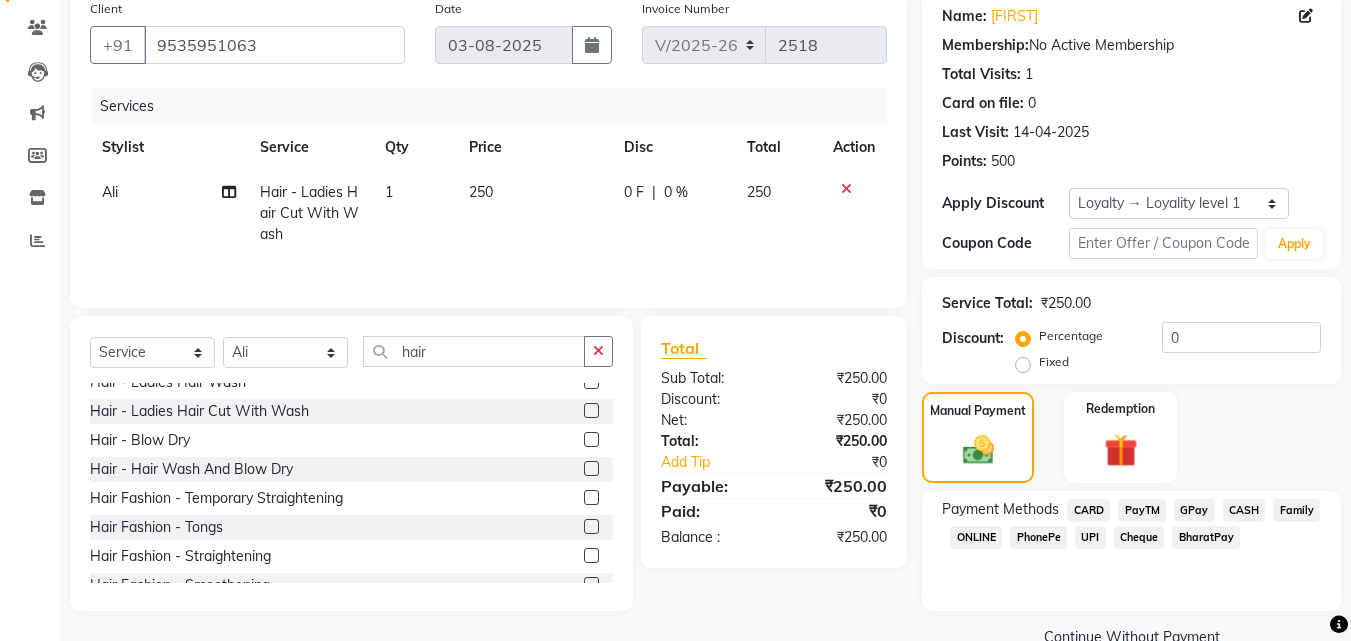 click on "PayTM" 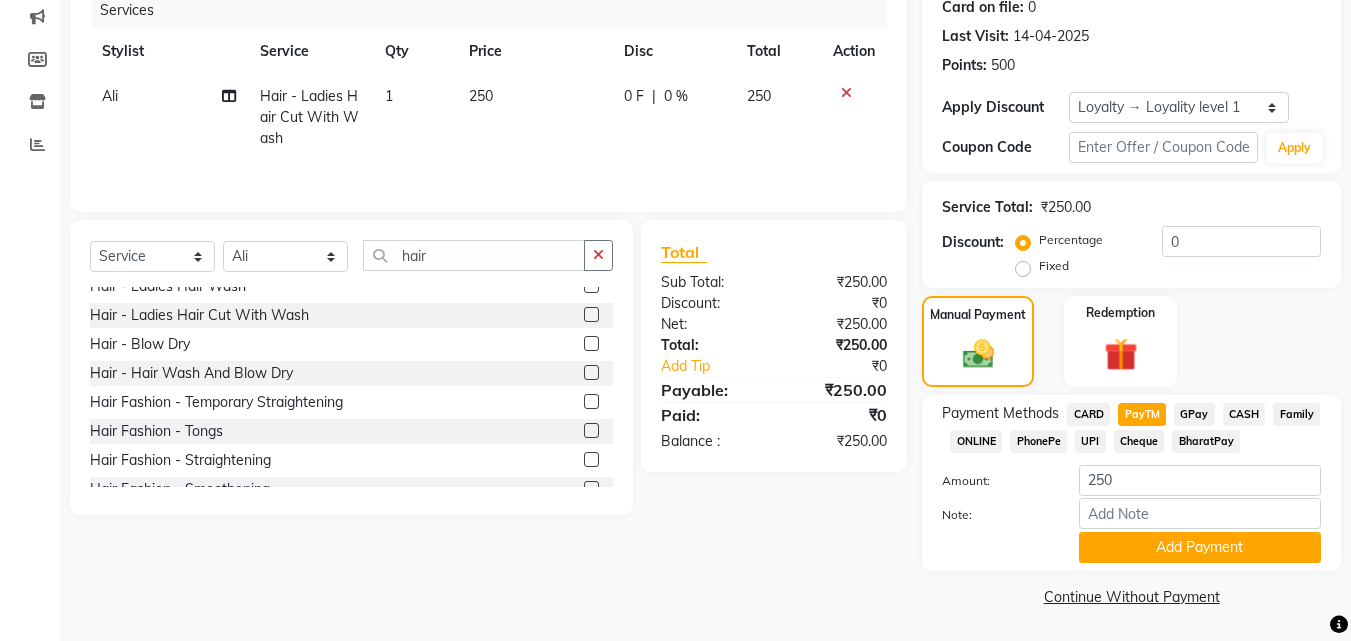 scroll, scrollTop: 257, scrollLeft: 0, axis: vertical 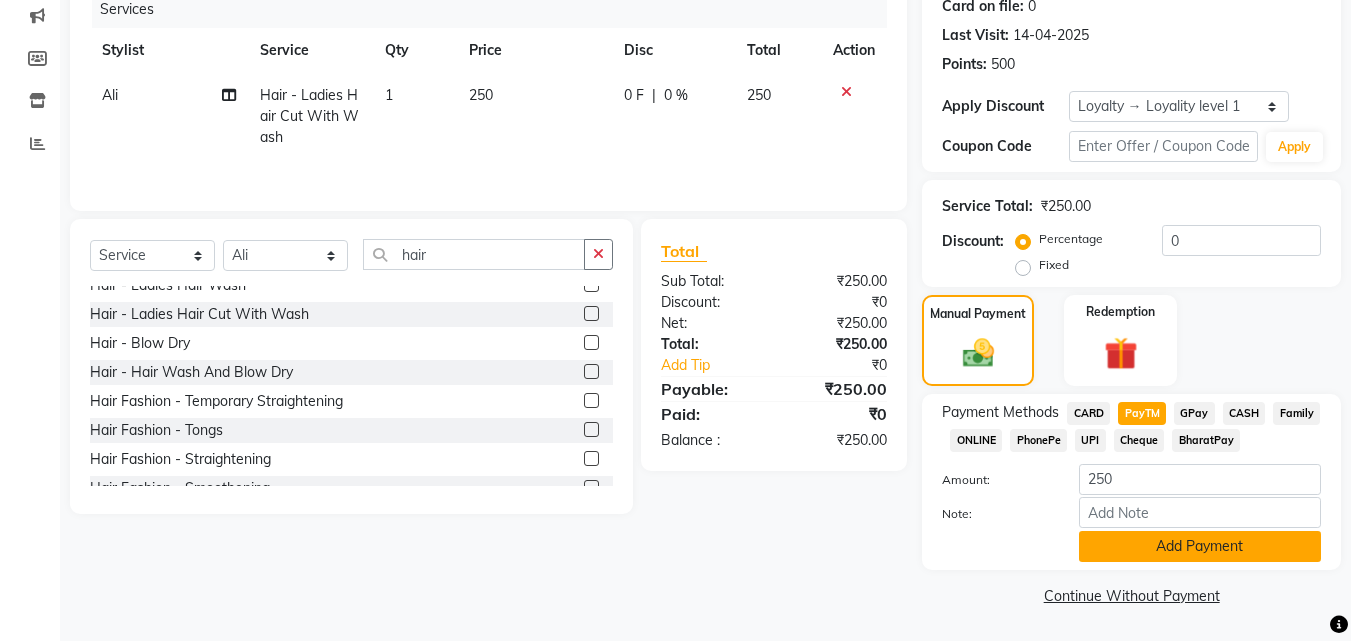 click on "Add Payment" 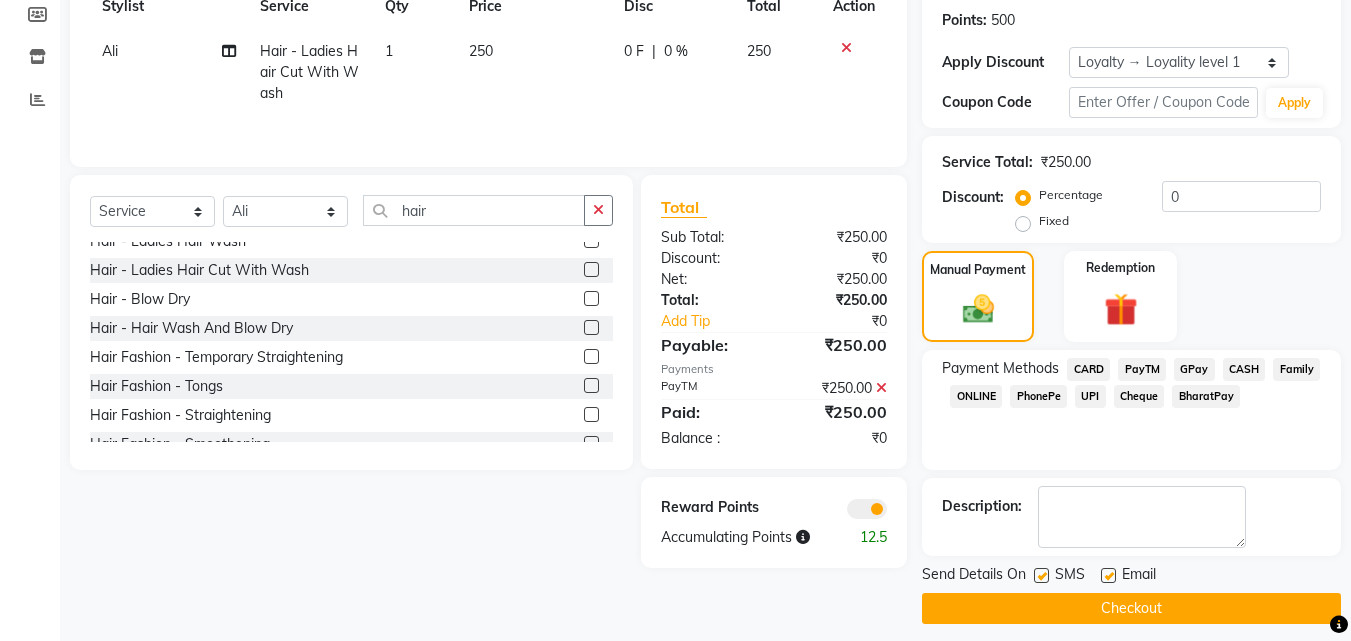 scroll, scrollTop: 314, scrollLeft: 0, axis: vertical 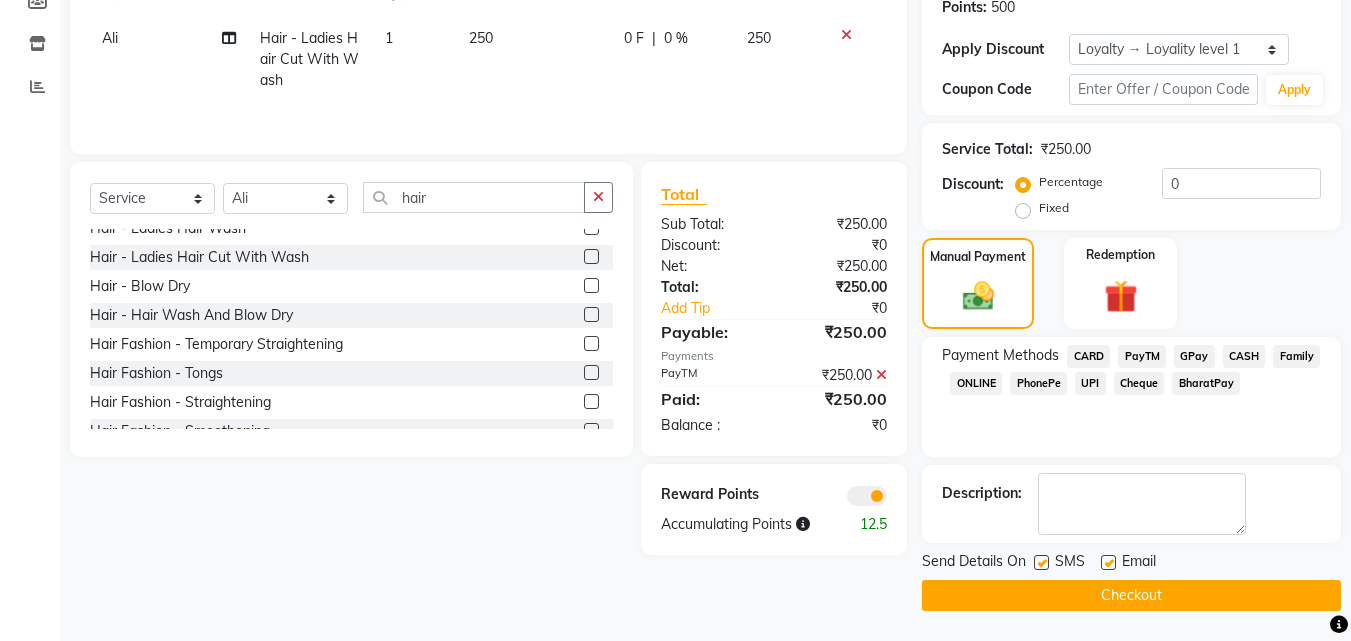 click on "Checkout" 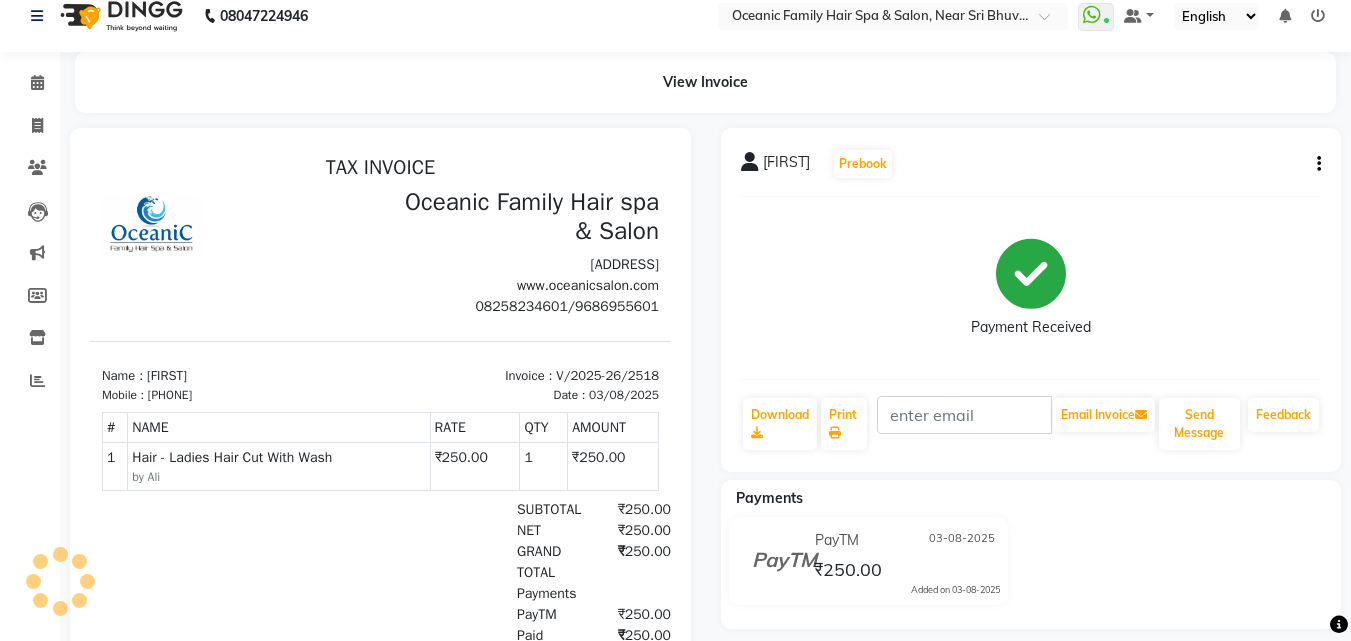 scroll, scrollTop: 0, scrollLeft: 0, axis: both 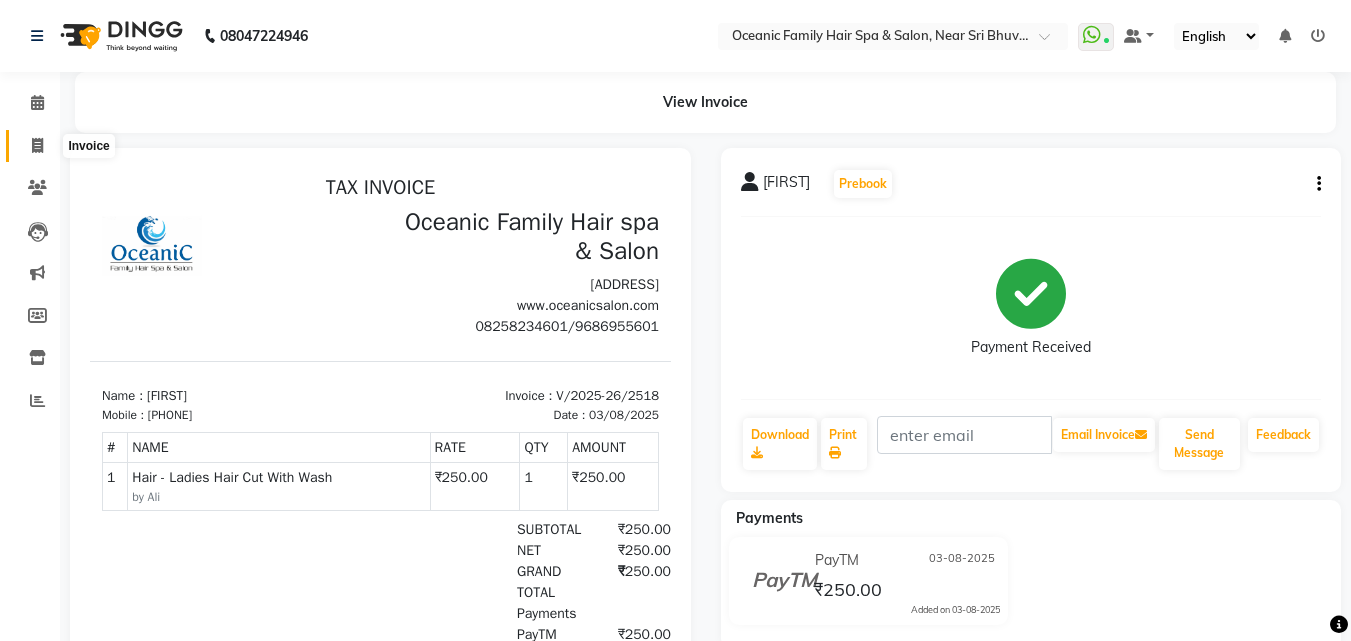 click 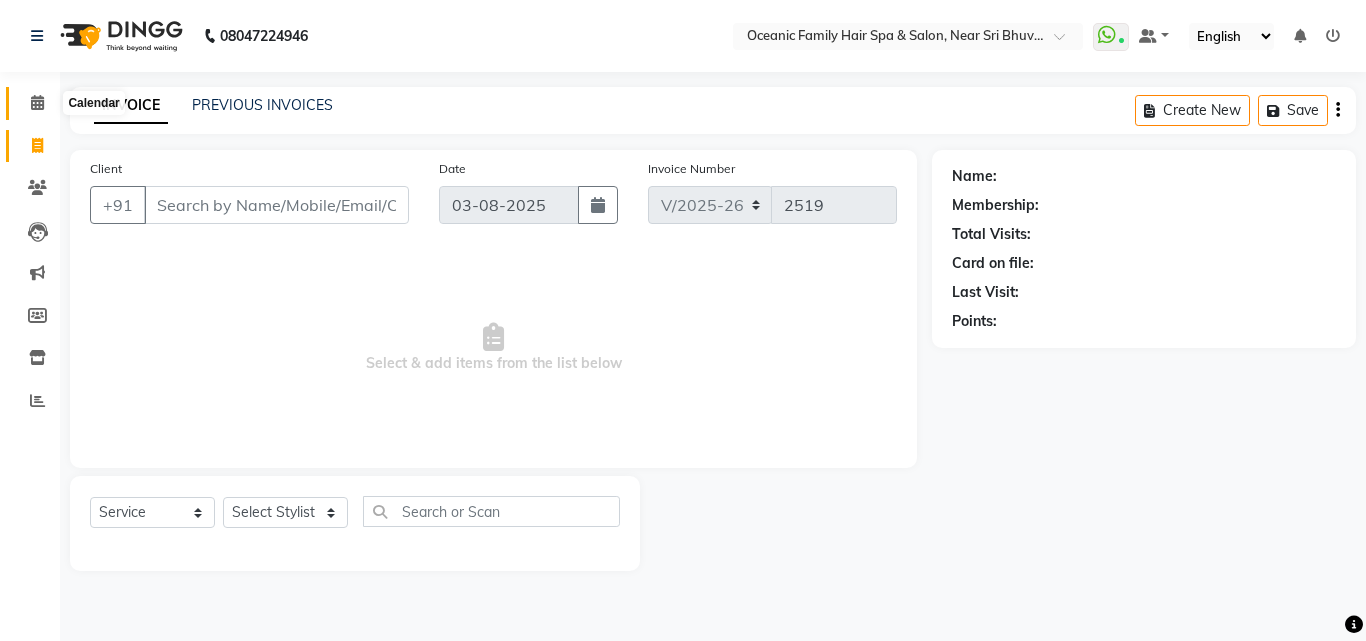 click 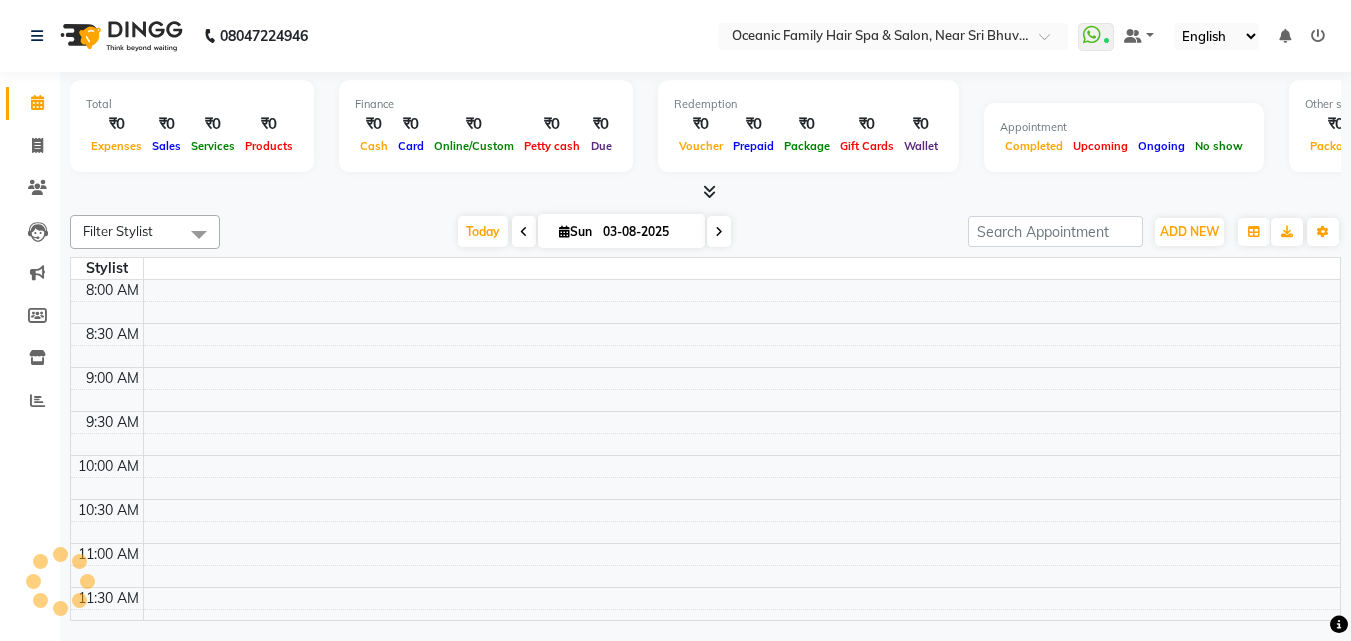 scroll, scrollTop: 529, scrollLeft: 0, axis: vertical 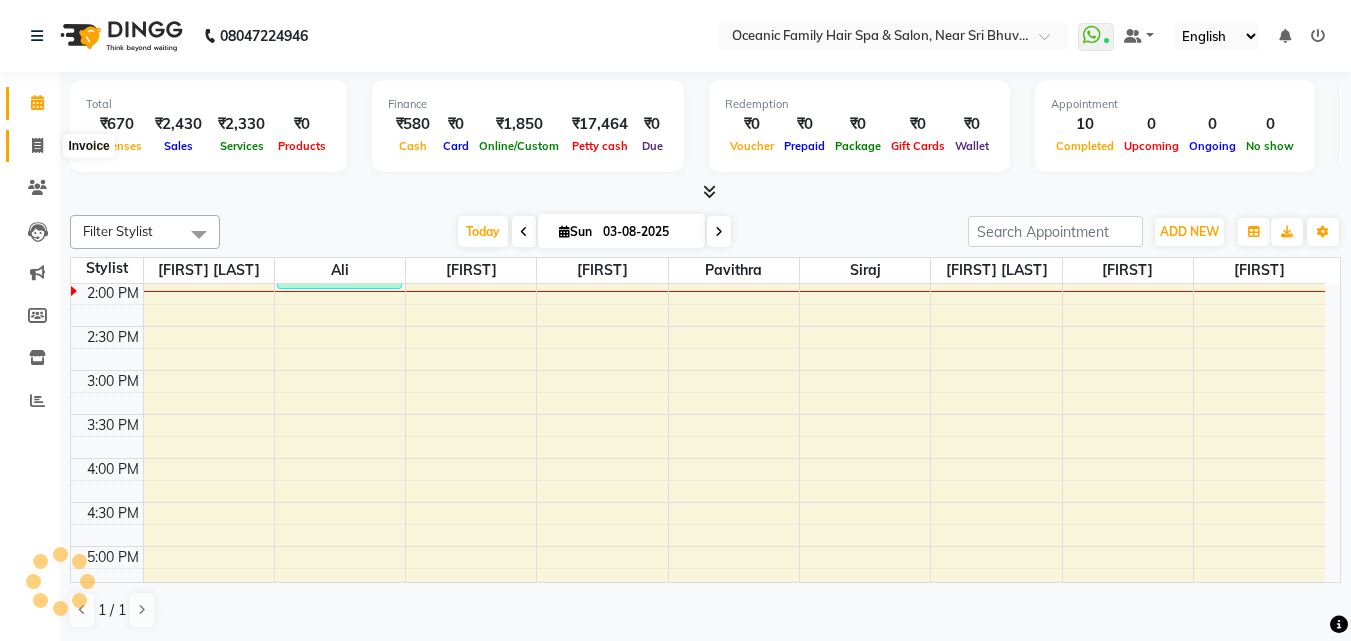 click 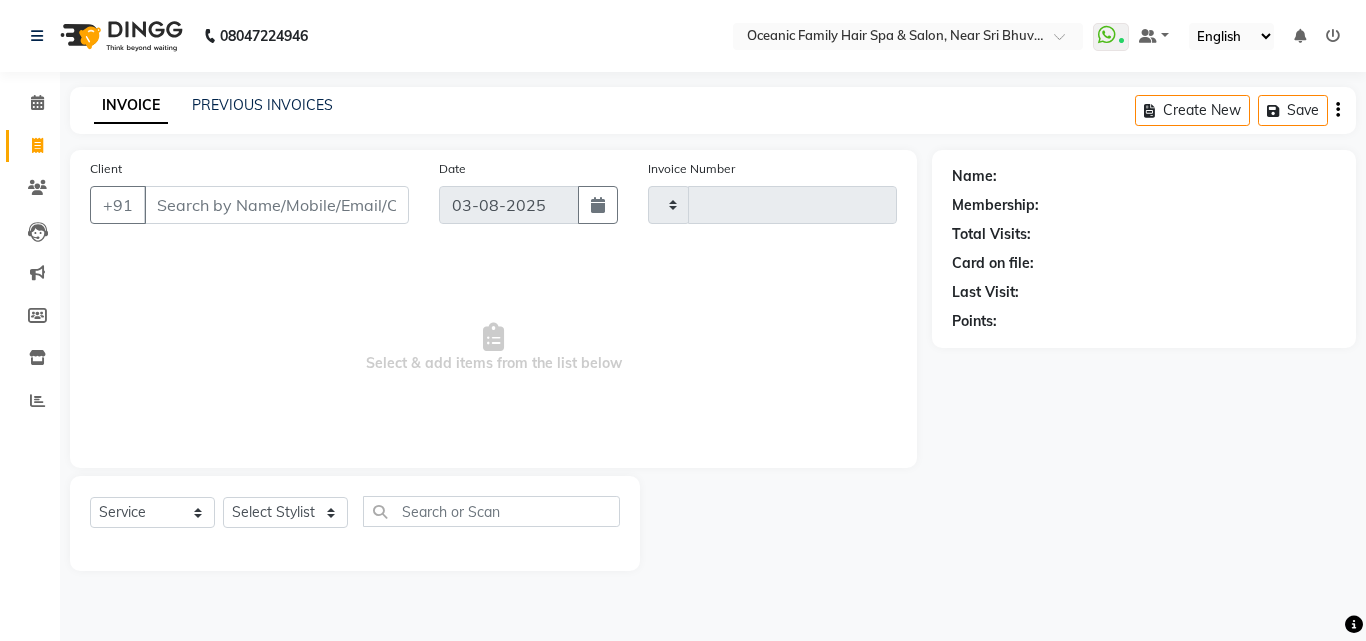 type on "2519" 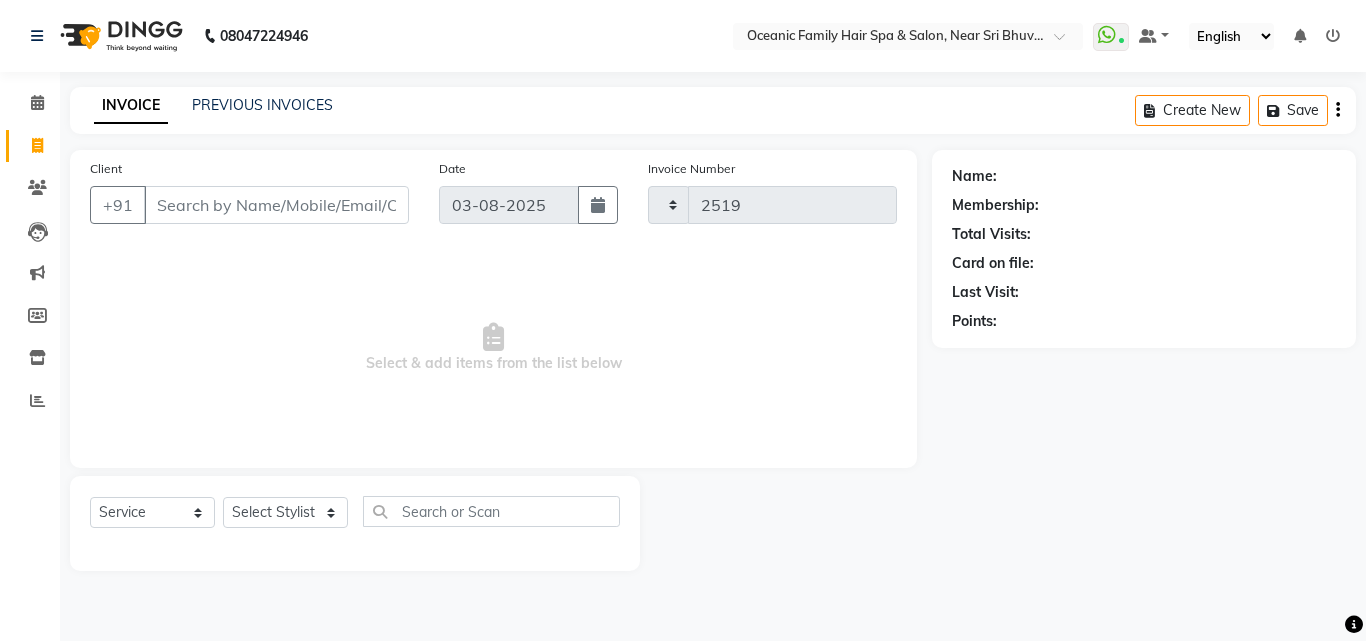 select on "4366" 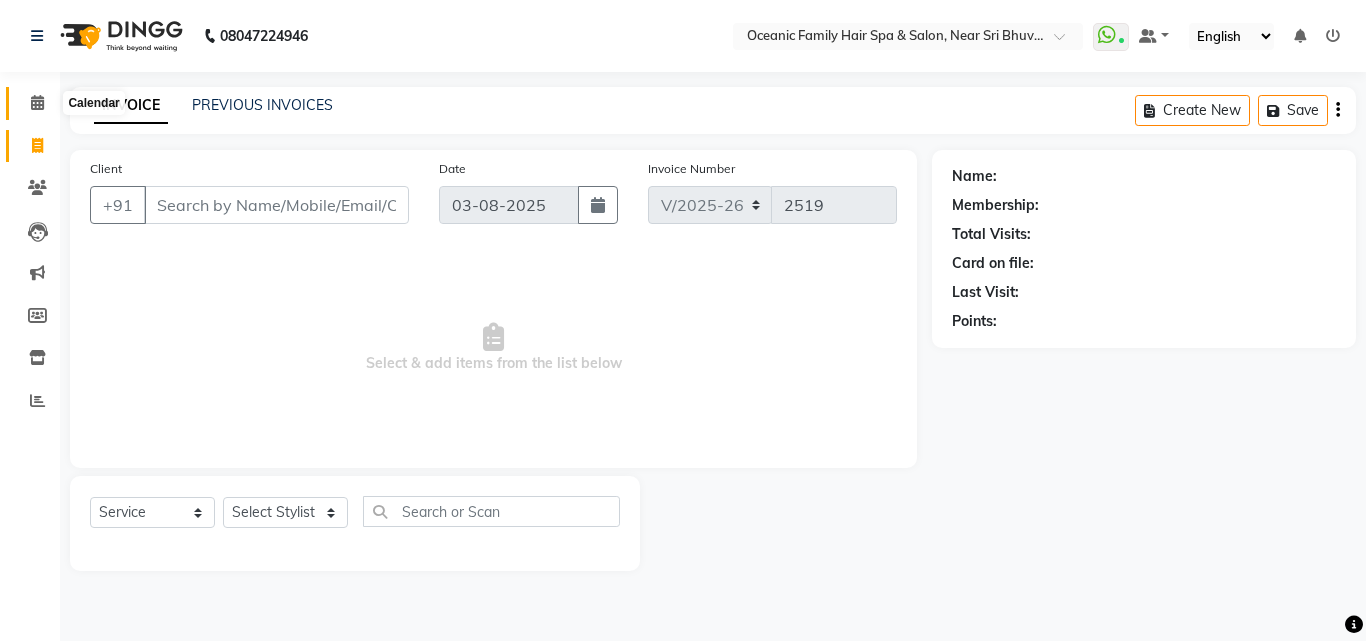 click 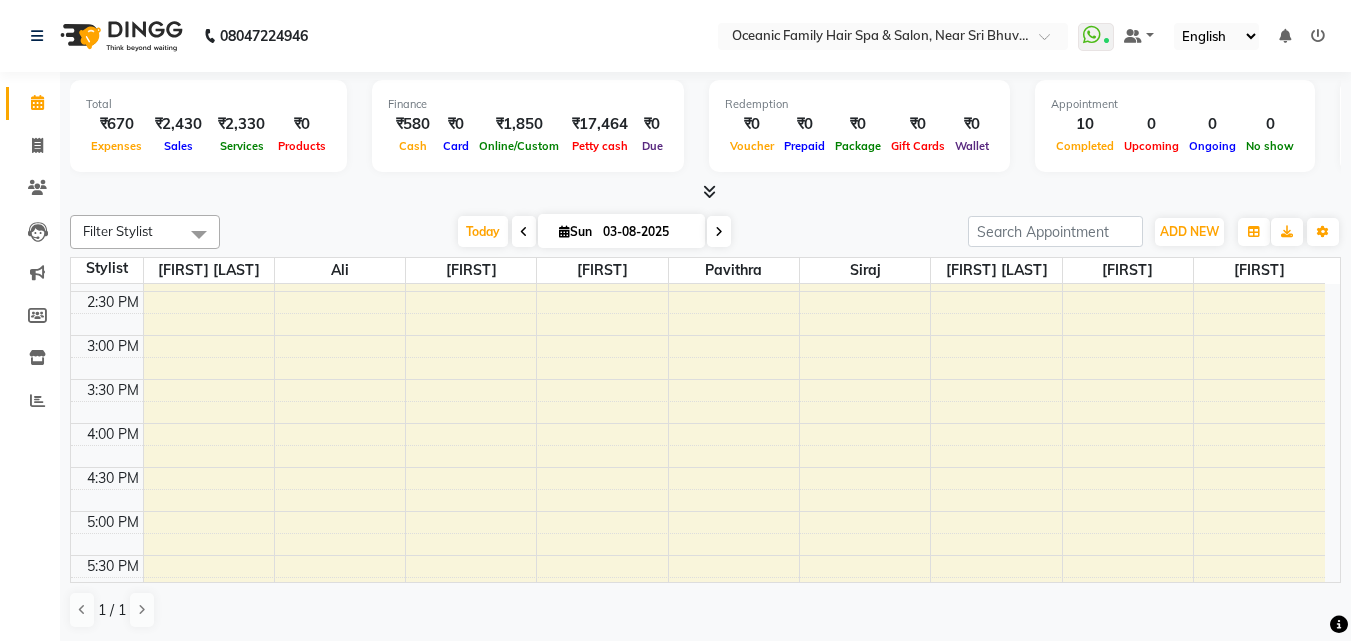 scroll, scrollTop: 529, scrollLeft: 0, axis: vertical 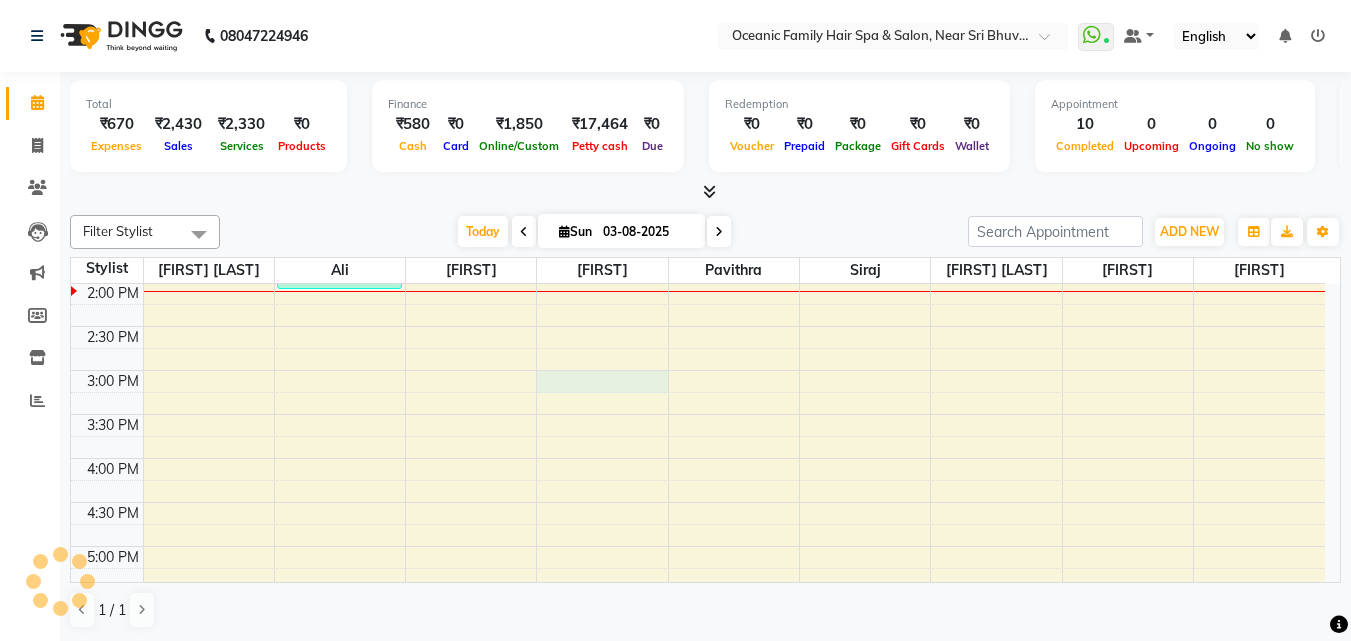 click on "[FIRST] [LAST], TK05, [TIME]-[TIME], Hair - Men’S Haircut With Wash     [FIRST] [LAST], TK01, [TIME]-[TIME], Hair - Men’S Haircut With Wash,Hair - Shaving,Loreal Hair Colour - Men’S Global     [FIRST] [LAST], TK03, [TIME]-[TIME], Hair - Shaving     [FIRST], TK06, [TIME]-[TIME], Hair - Men’S Haircut With Wash,Hair - Shaving     [FIRST], TK10, [TIME]-[TIME], Hair - Ladies Hair Cut With Wash     [FIRST], TK04, [TIME]-[TIME], Hair - Shaving     [FIRST], TK07, [TIME]-[TIME], Hair - Men’S Haircut With Wash     [FIRST], TK09, [TIME]-[TIME], Hair - Men’S Haircut With Wash,Hair - Shaving     [FIRST], TK08, [TIME]-[TIME], Hair - Men’S Hair Wash     [FIRST], TK02, [TIME]-[TIME], Threading - Eyebrow,Threading - Upper Lip Threading" at bounding box center (698, 370) 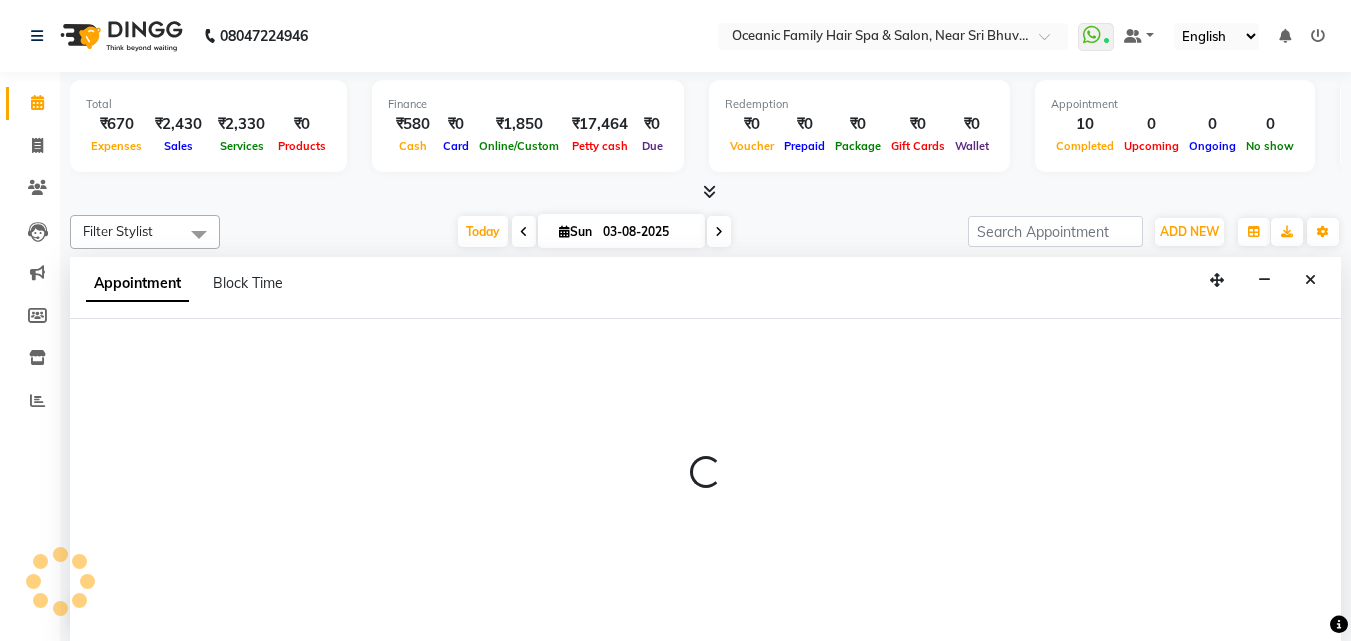 scroll, scrollTop: 1, scrollLeft: 0, axis: vertical 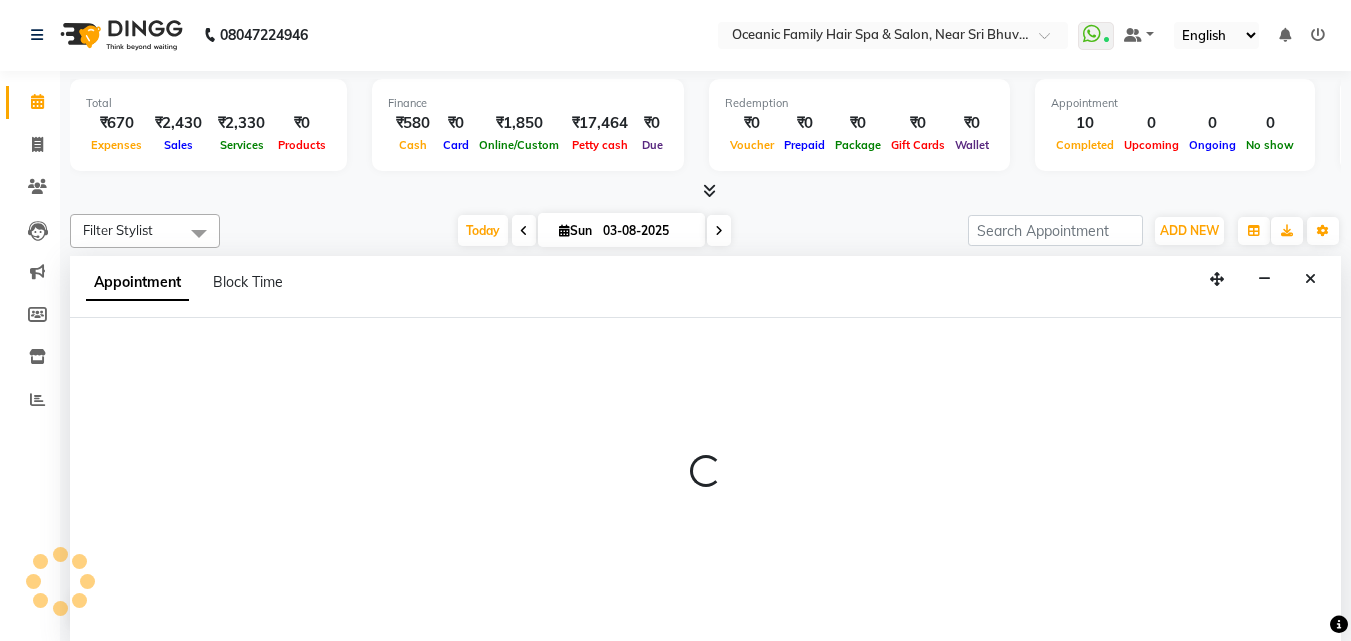 select on "23957" 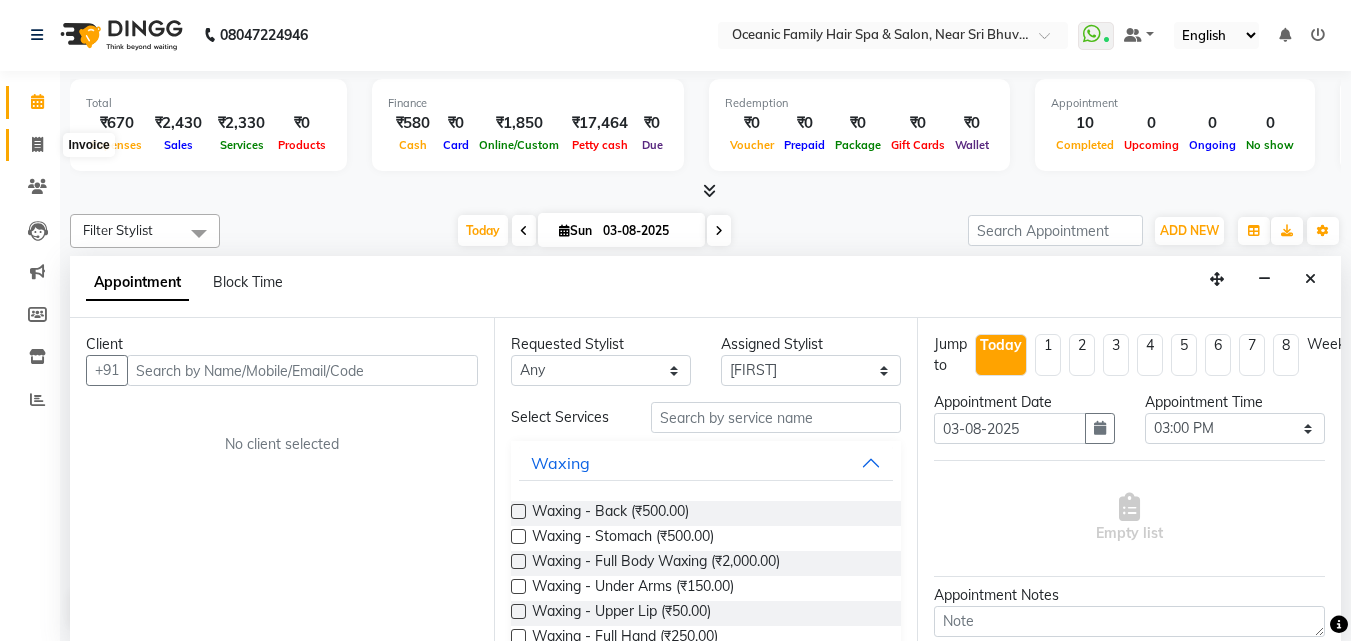 click 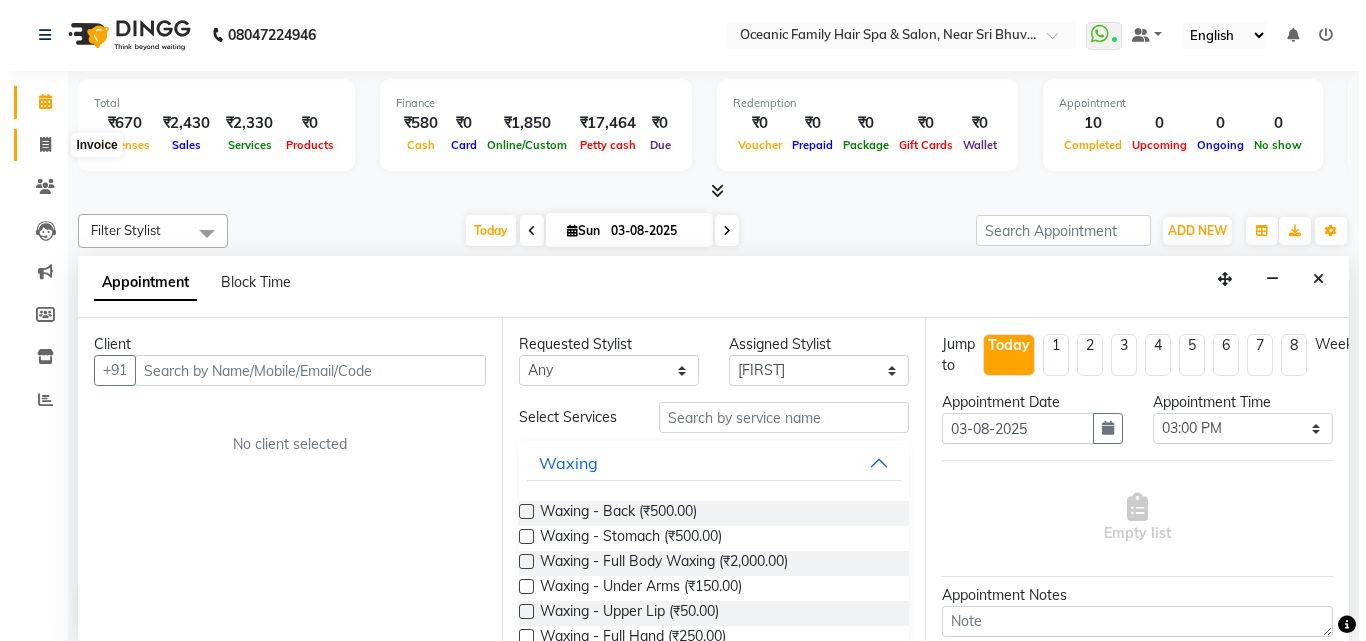scroll, scrollTop: 0, scrollLeft: 0, axis: both 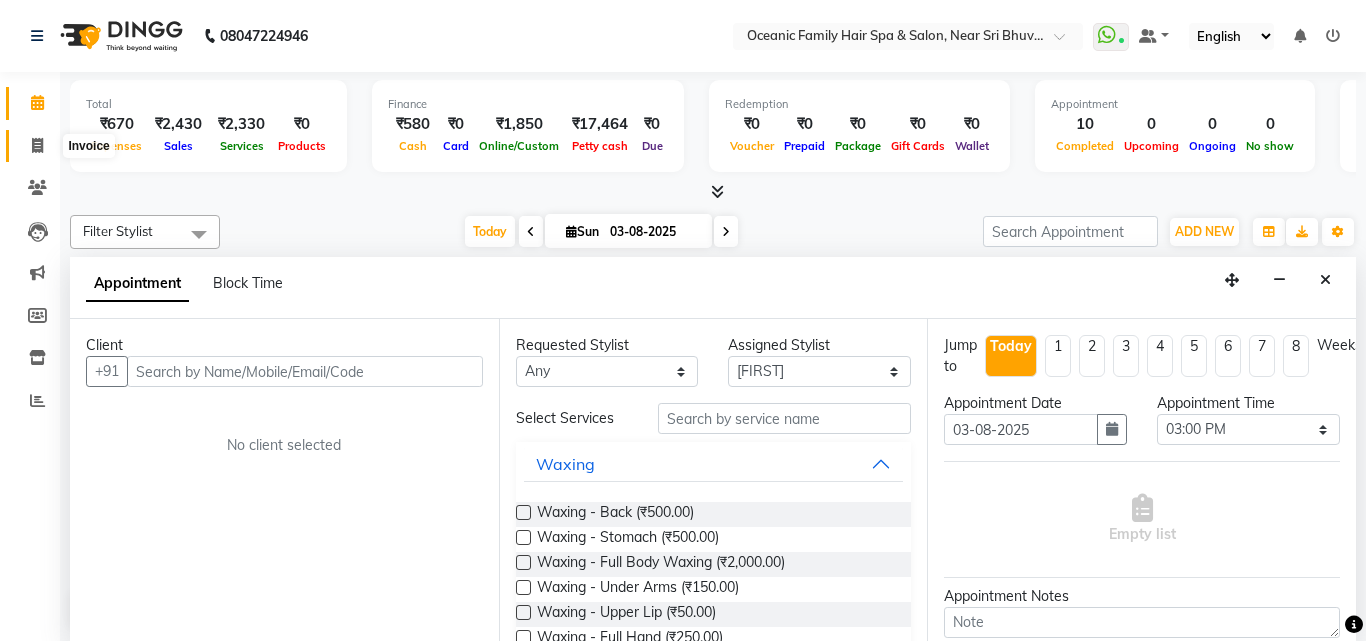 select on "4366" 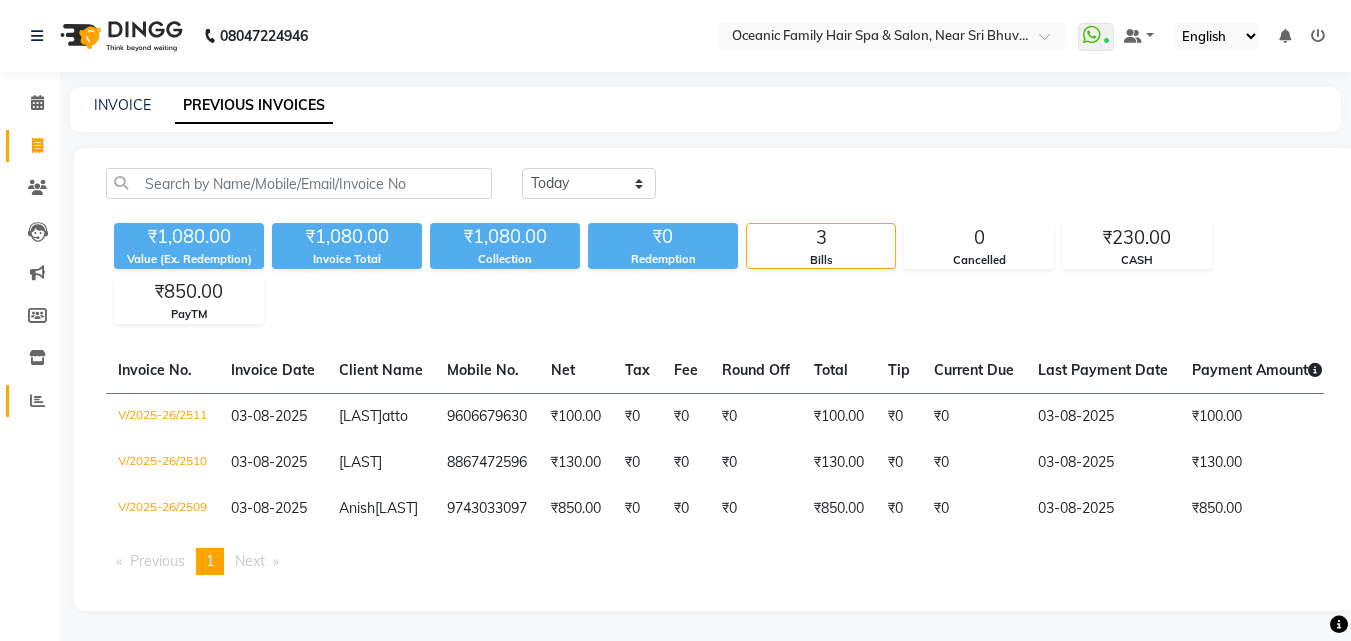 scroll, scrollTop: 0, scrollLeft: 0, axis: both 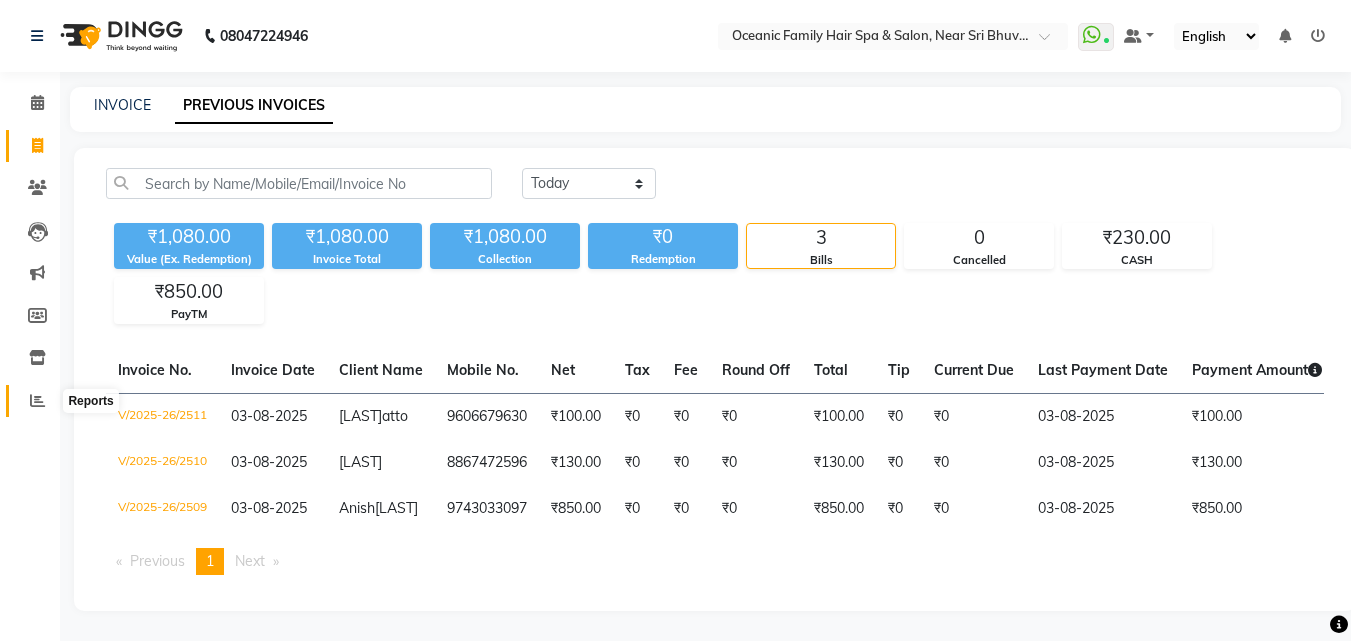 click 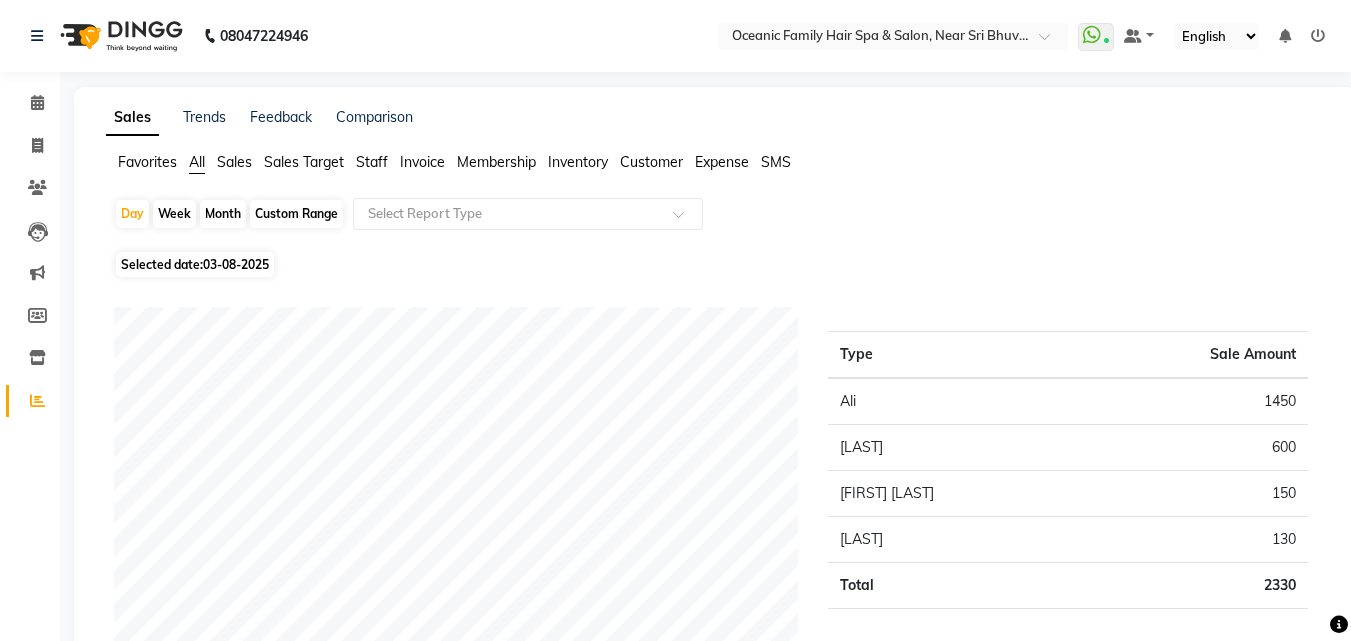 click on "Staff" 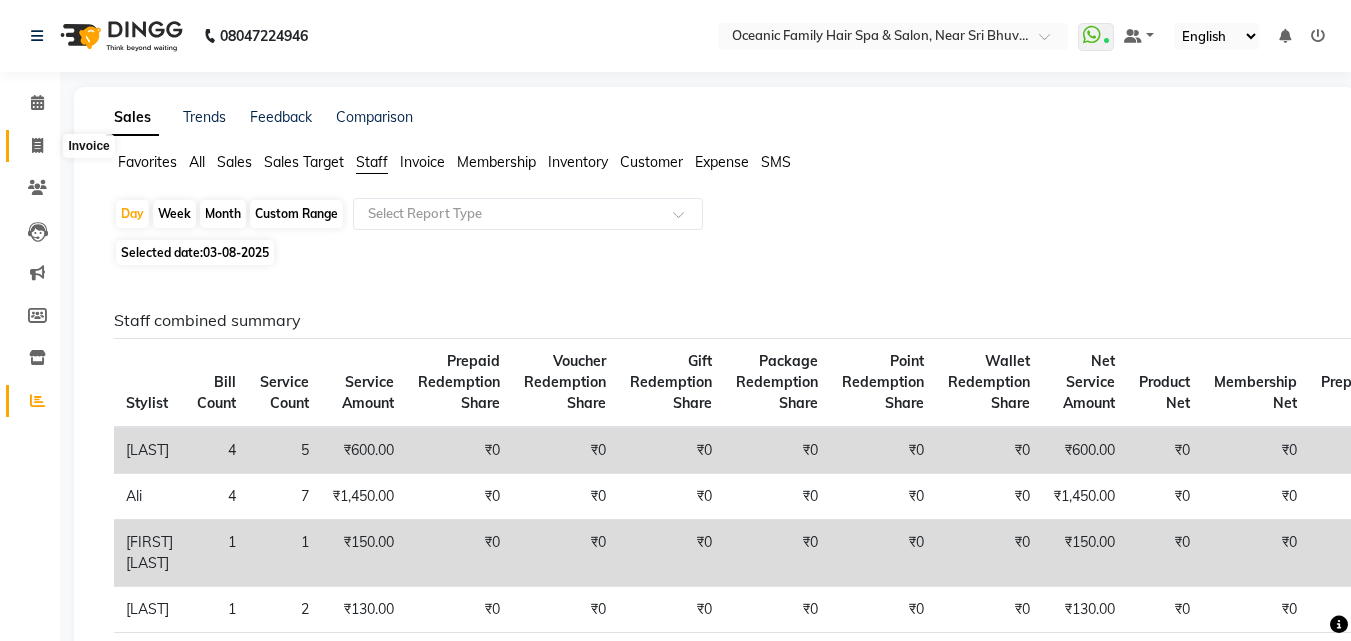 drag, startPoint x: 34, startPoint y: 142, endPoint x: 49, endPoint y: 129, distance: 19.849434 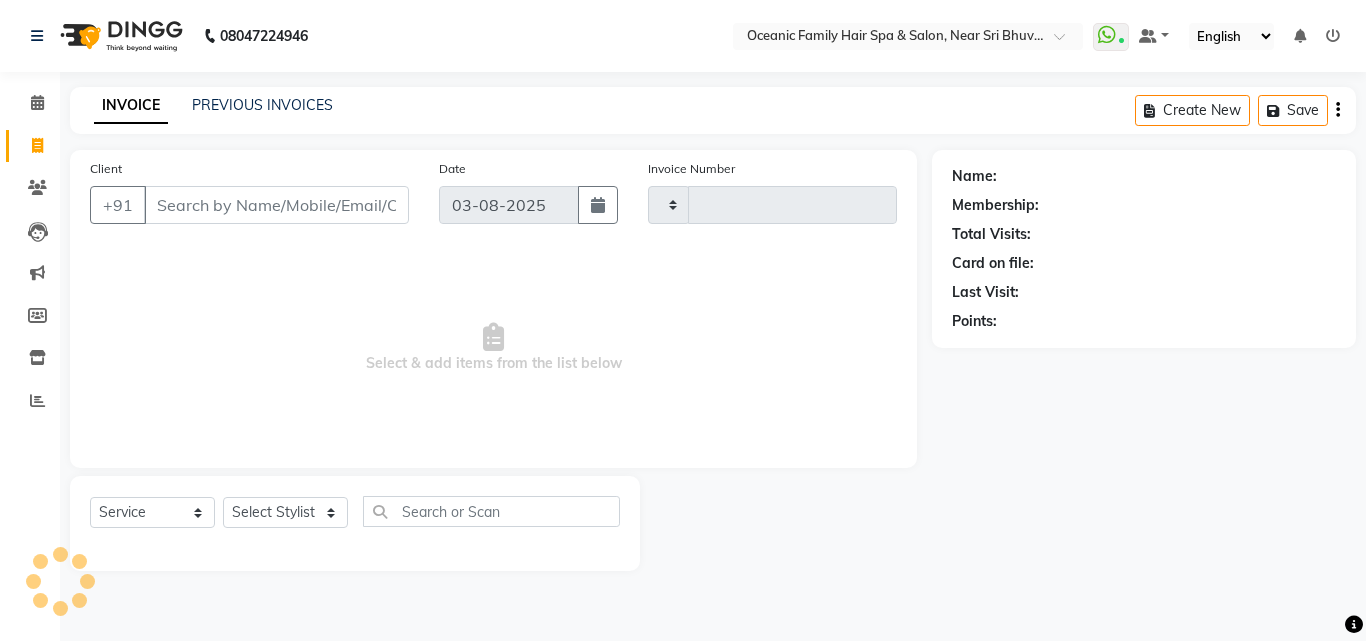 type on "2519" 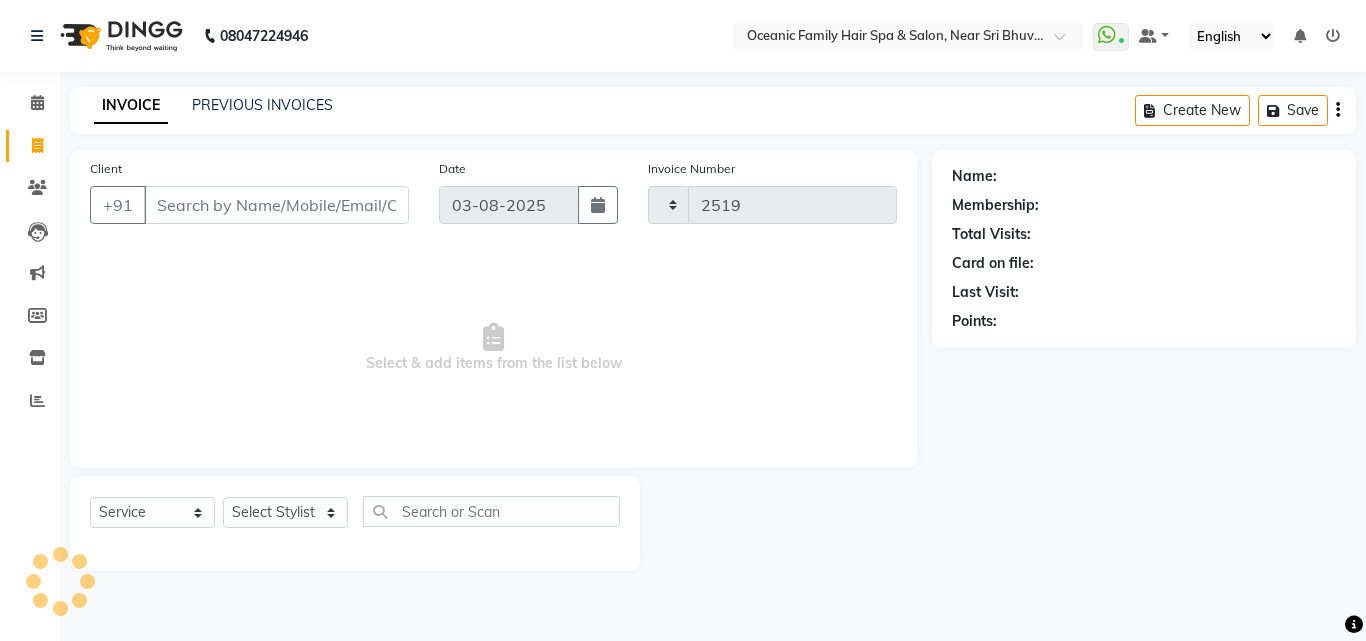 select on "4366" 